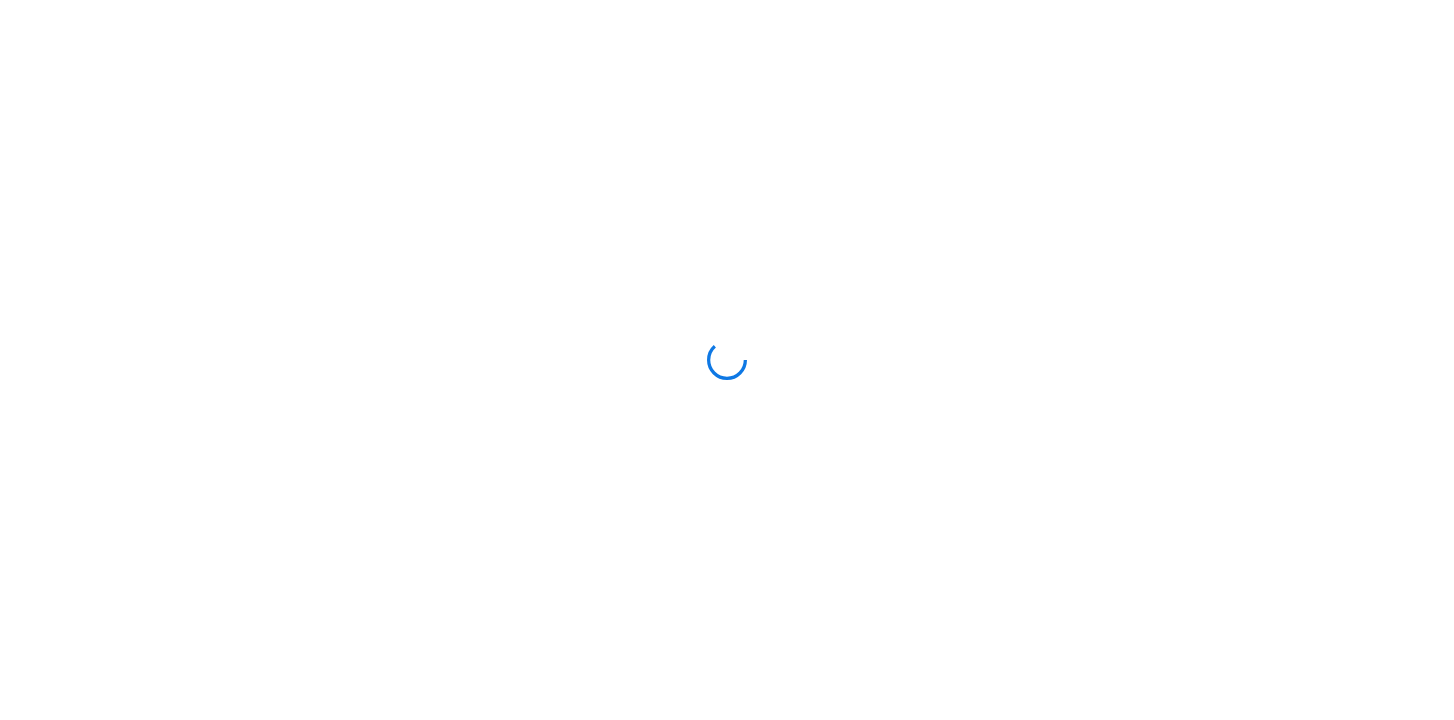 scroll, scrollTop: 0, scrollLeft: 0, axis: both 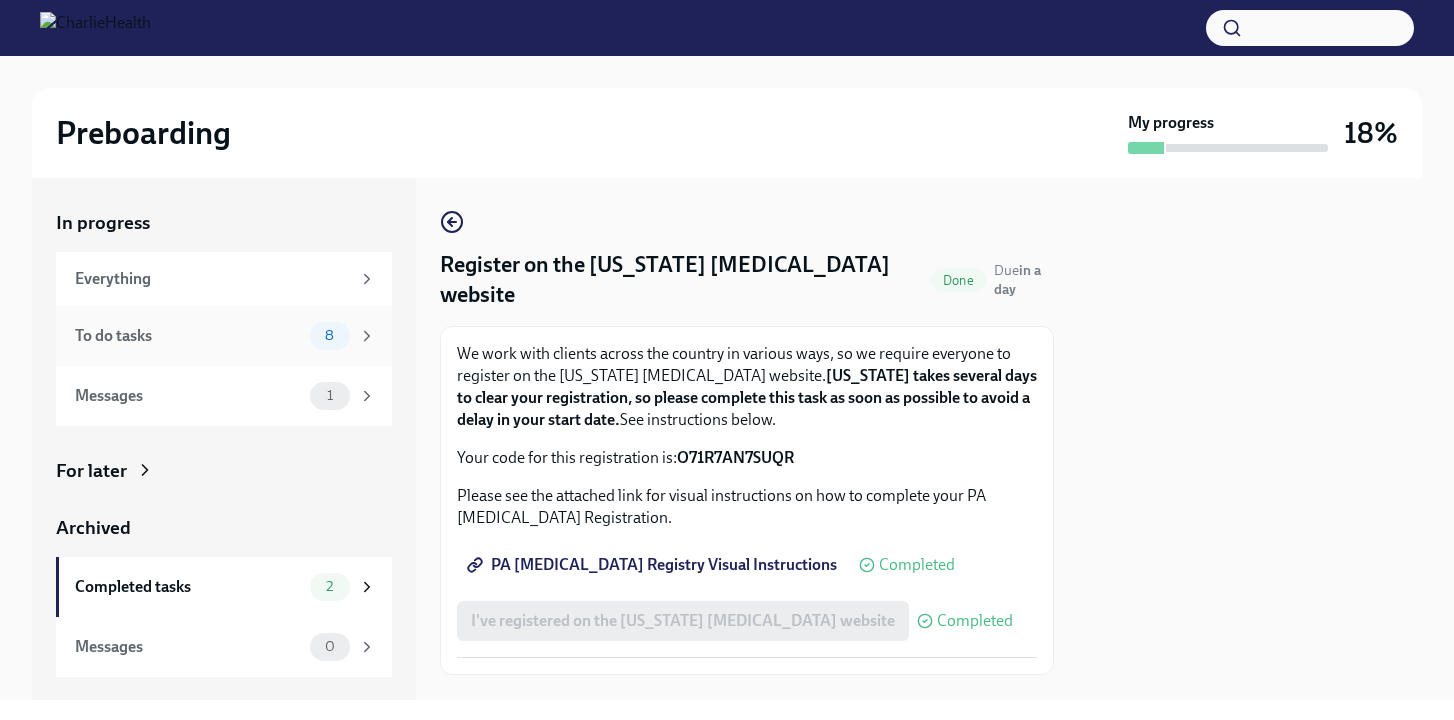 click on "8" at bounding box center [330, 336] 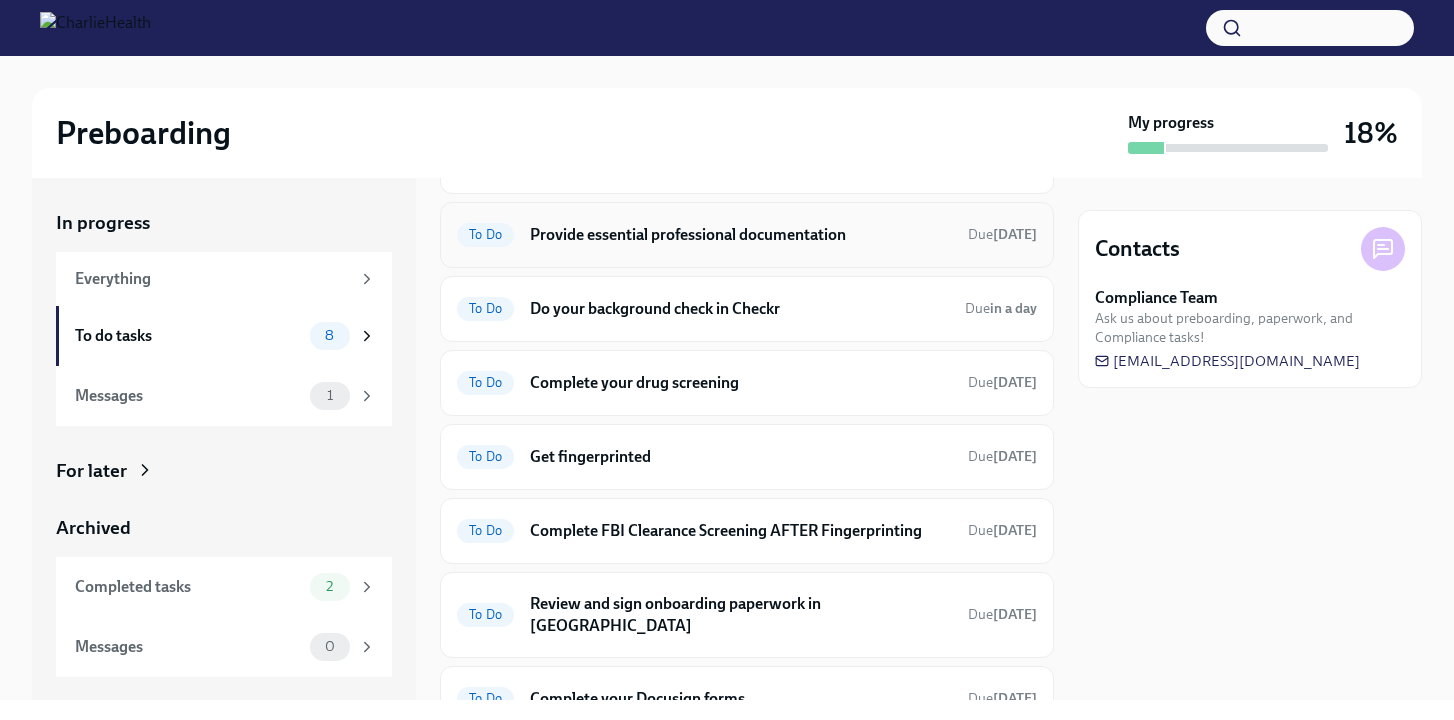 scroll, scrollTop: 0, scrollLeft: 0, axis: both 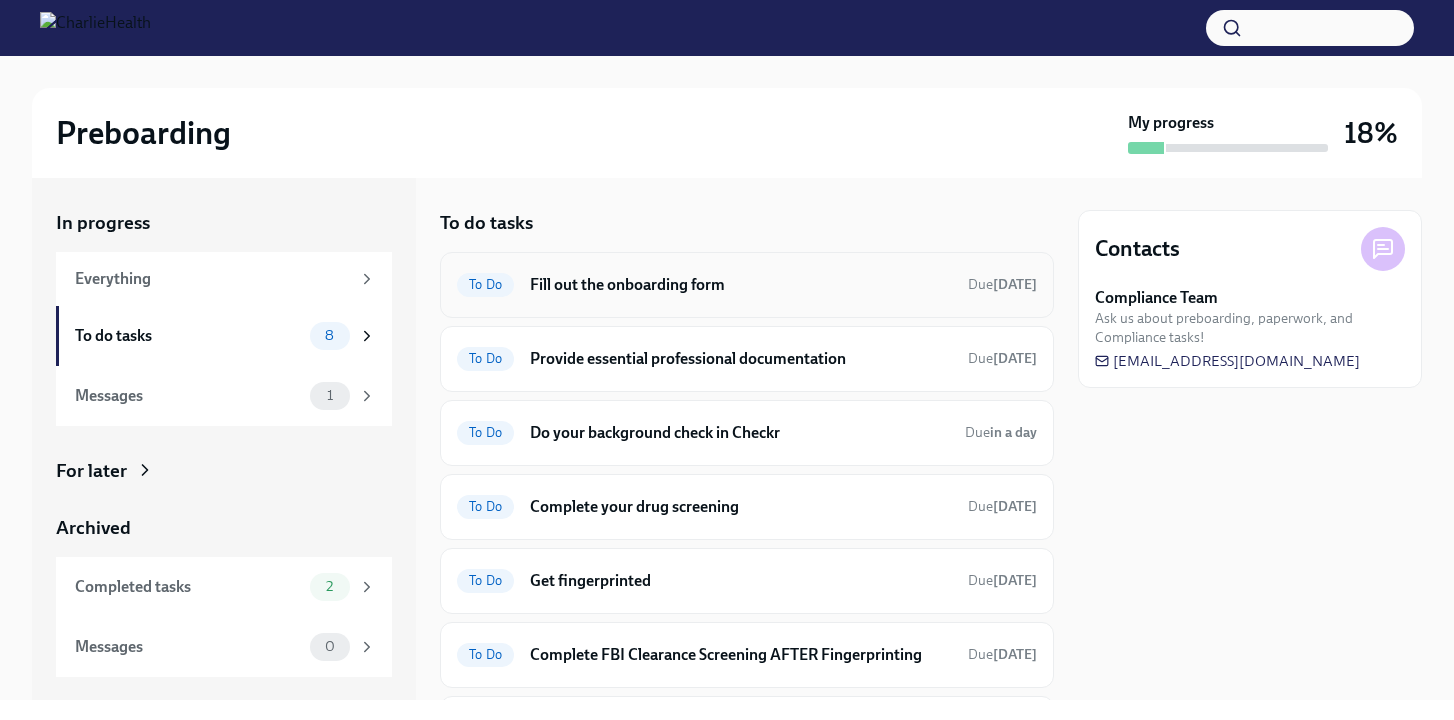 click on "Fill out the onboarding form" at bounding box center [741, 285] 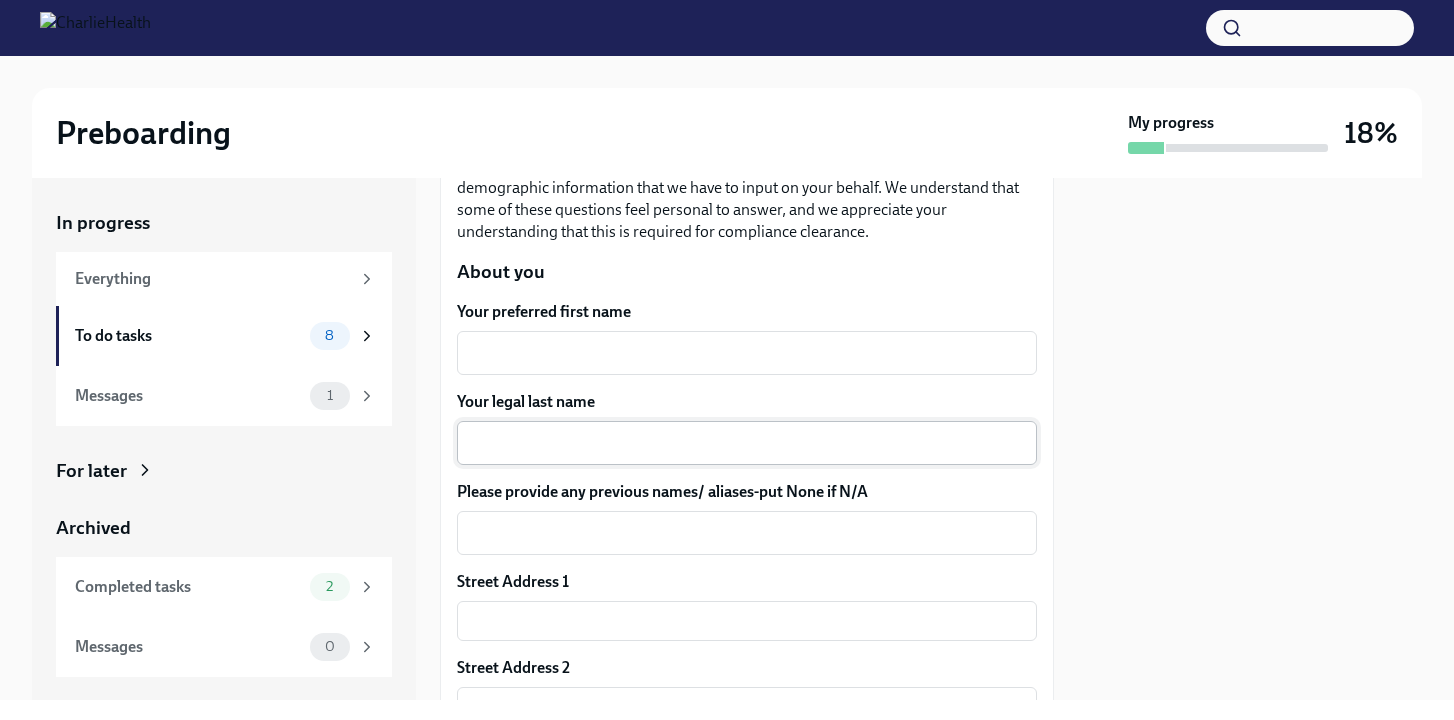 scroll, scrollTop: 246, scrollLeft: 0, axis: vertical 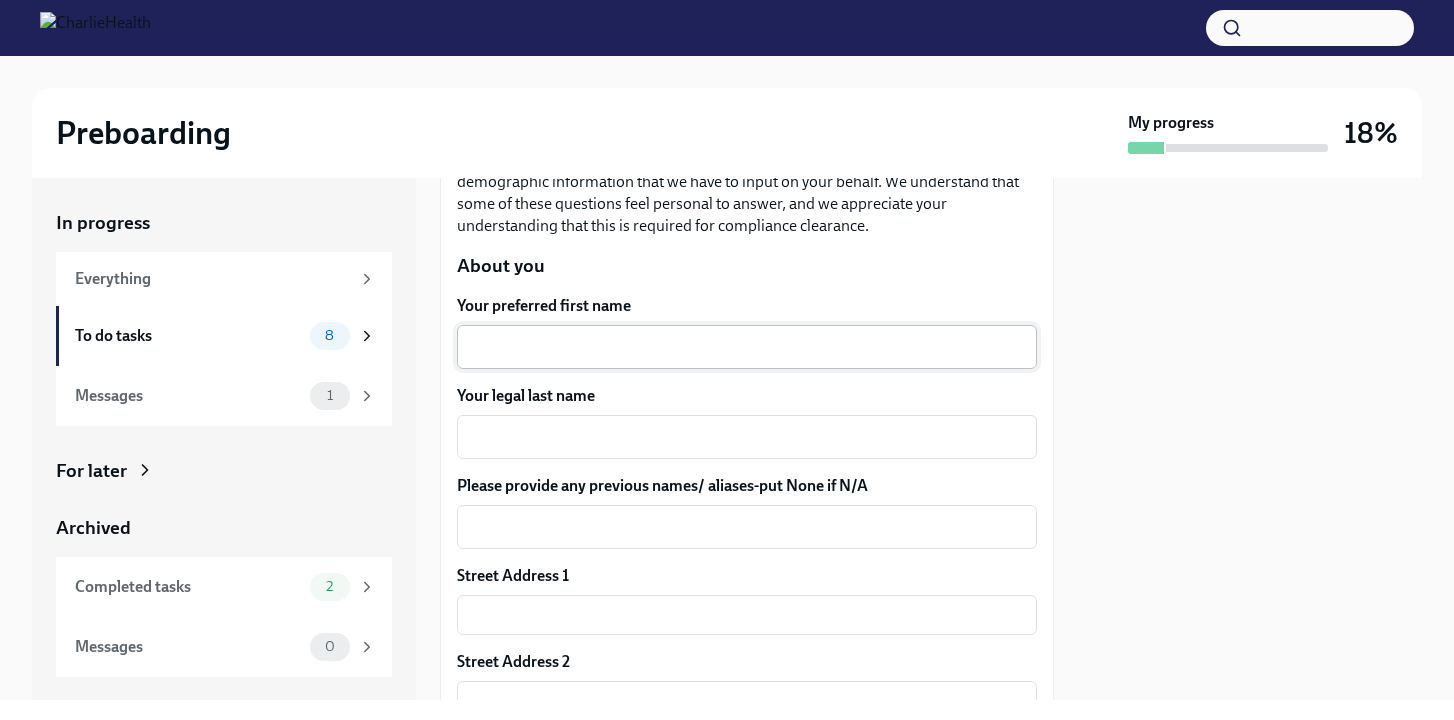 click on "Your preferred first name" at bounding box center [747, 347] 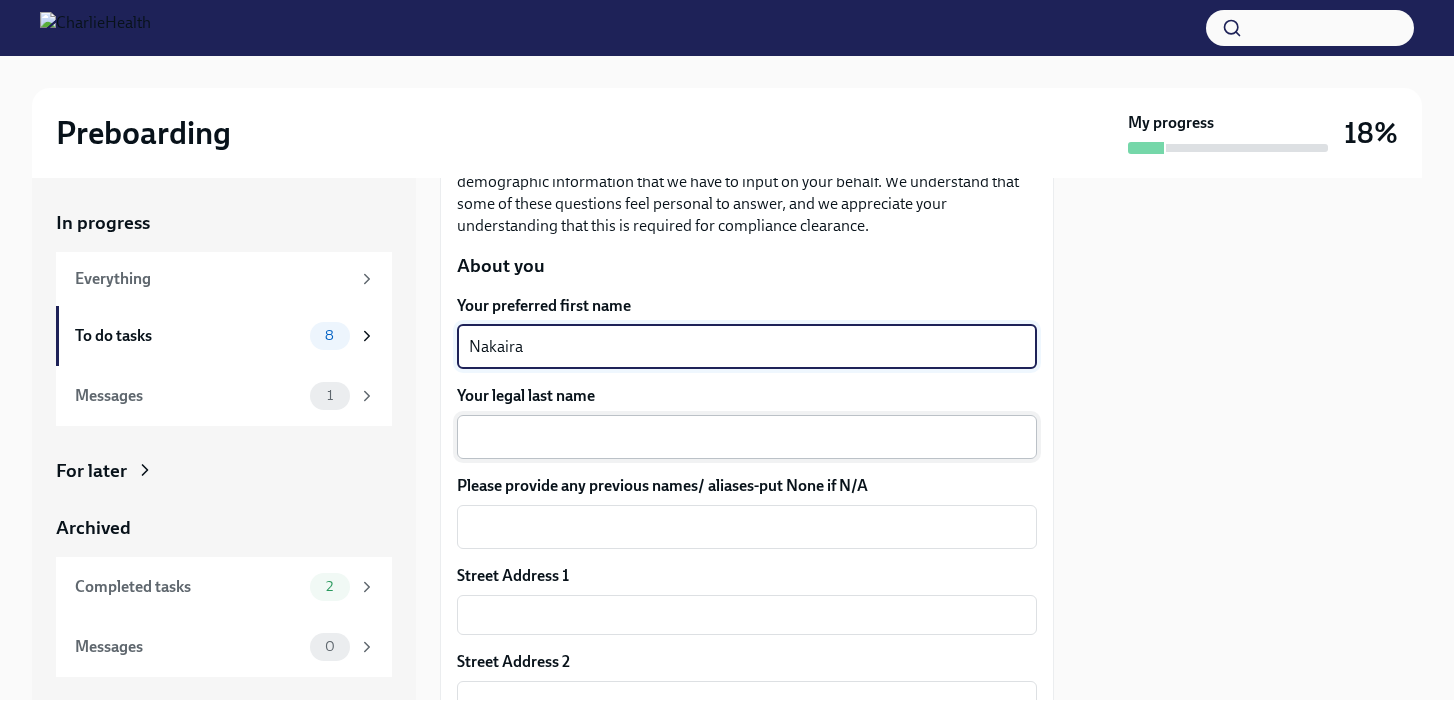 type on "Nakaira" 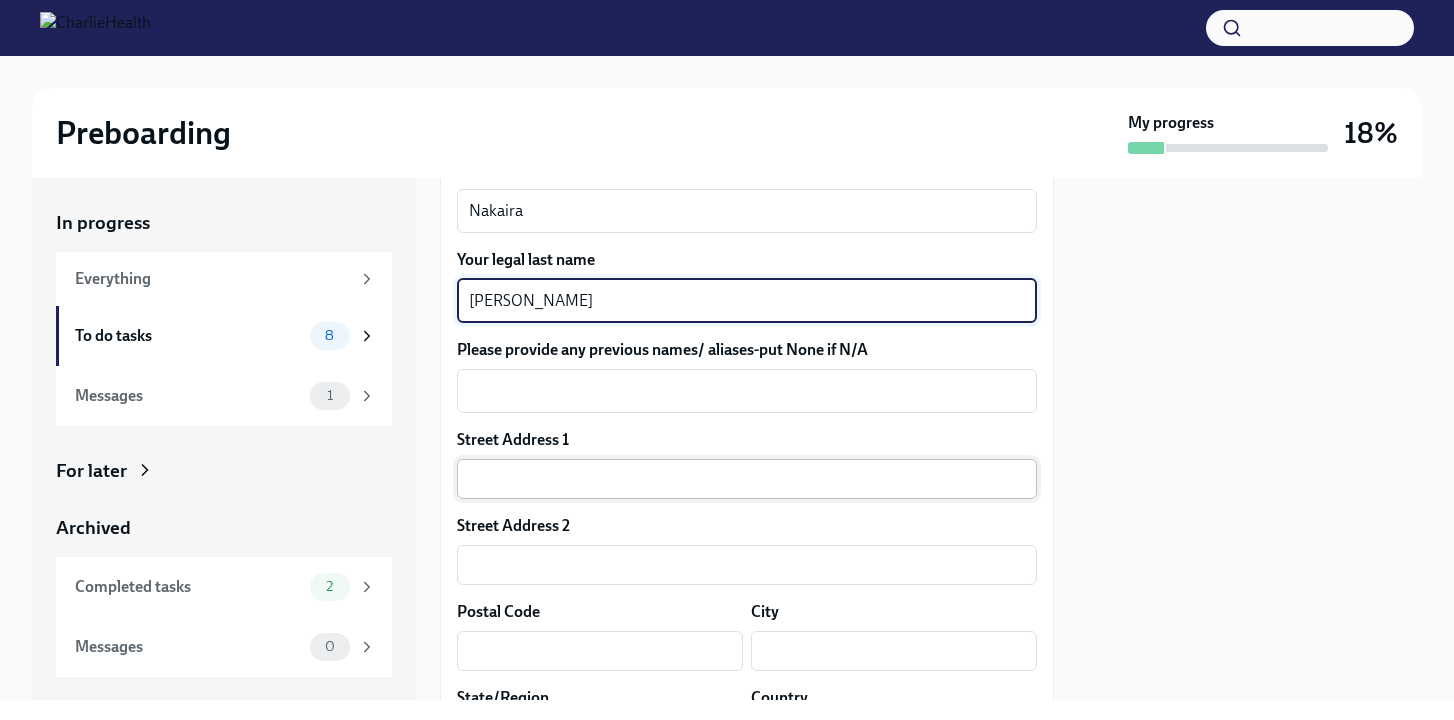 scroll, scrollTop: 419, scrollLeft: 0, axis: vertical 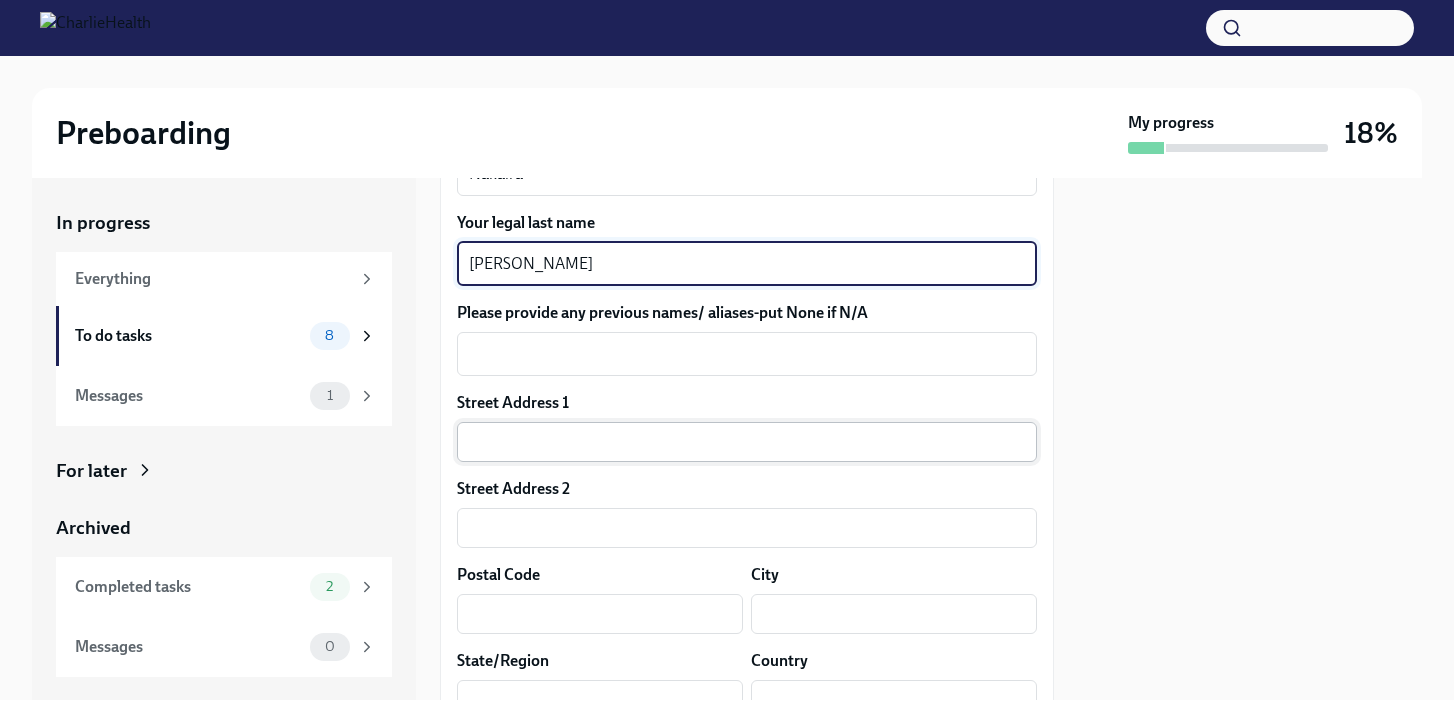 type on "[PERSON_NAME]" 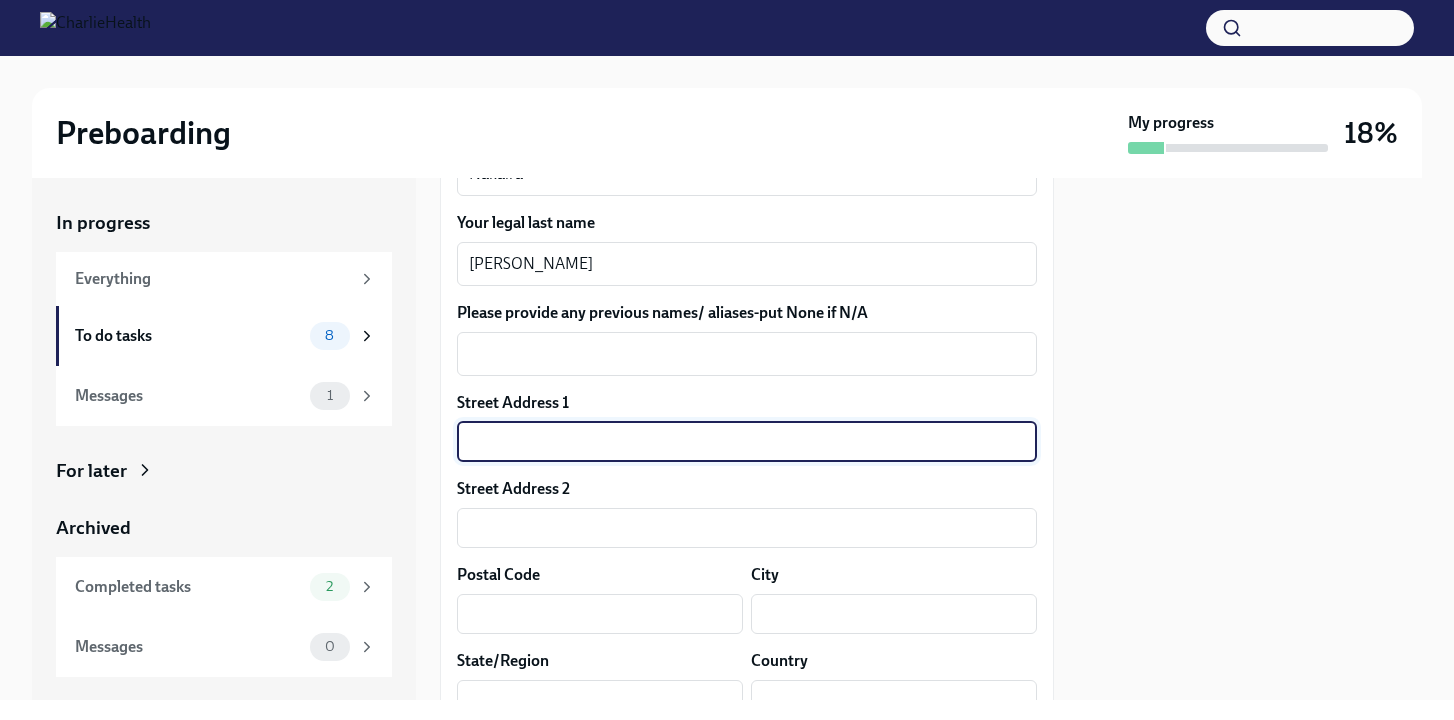 click at bounding box center (747, 442) 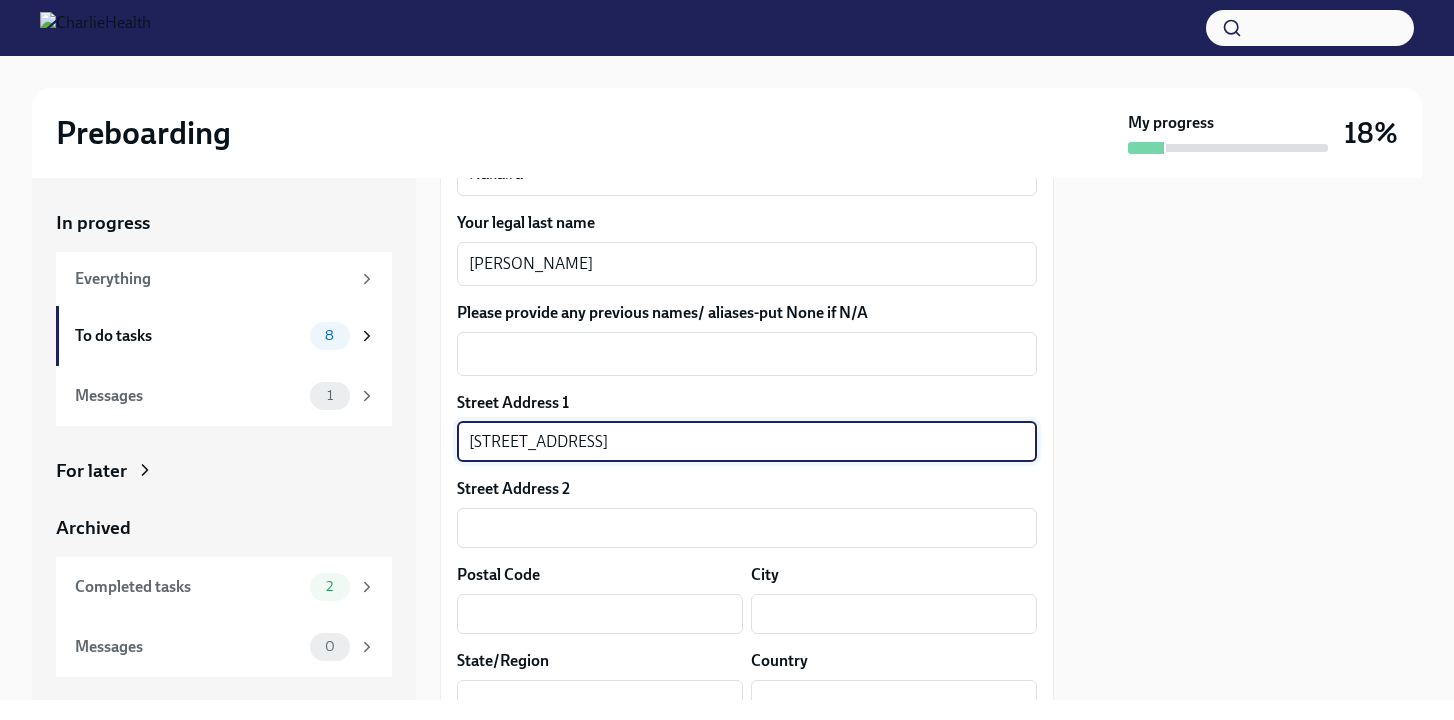 type on "Apt 2239" 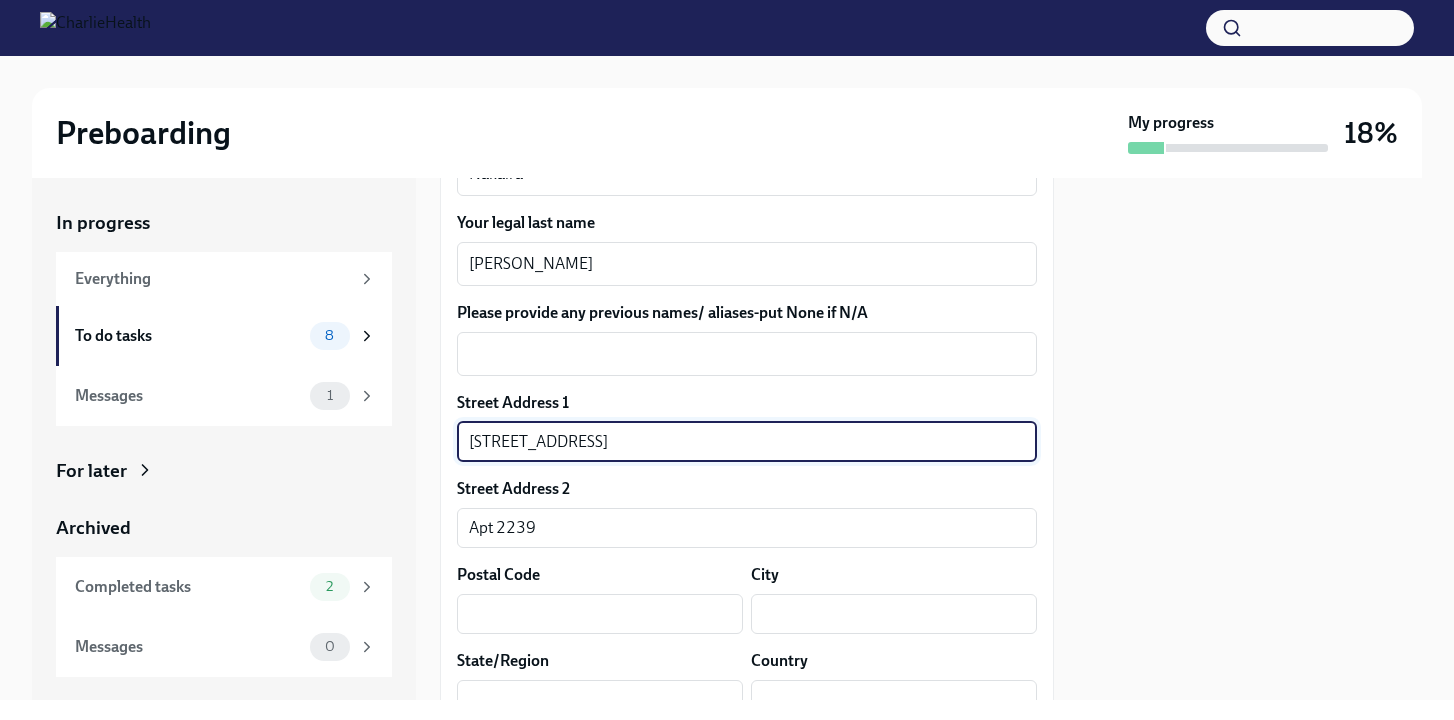 type on "35243" 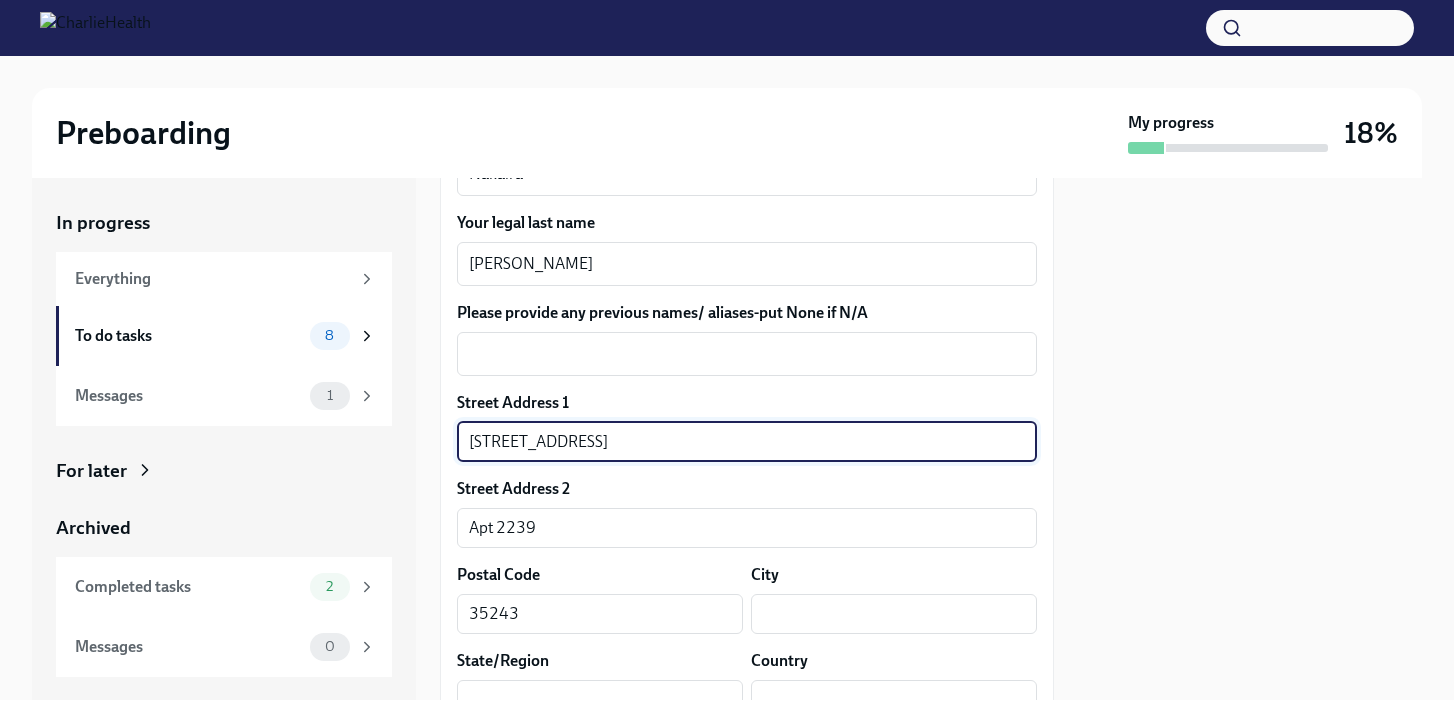 type on "[GEOGRAPHIC_DATA]" 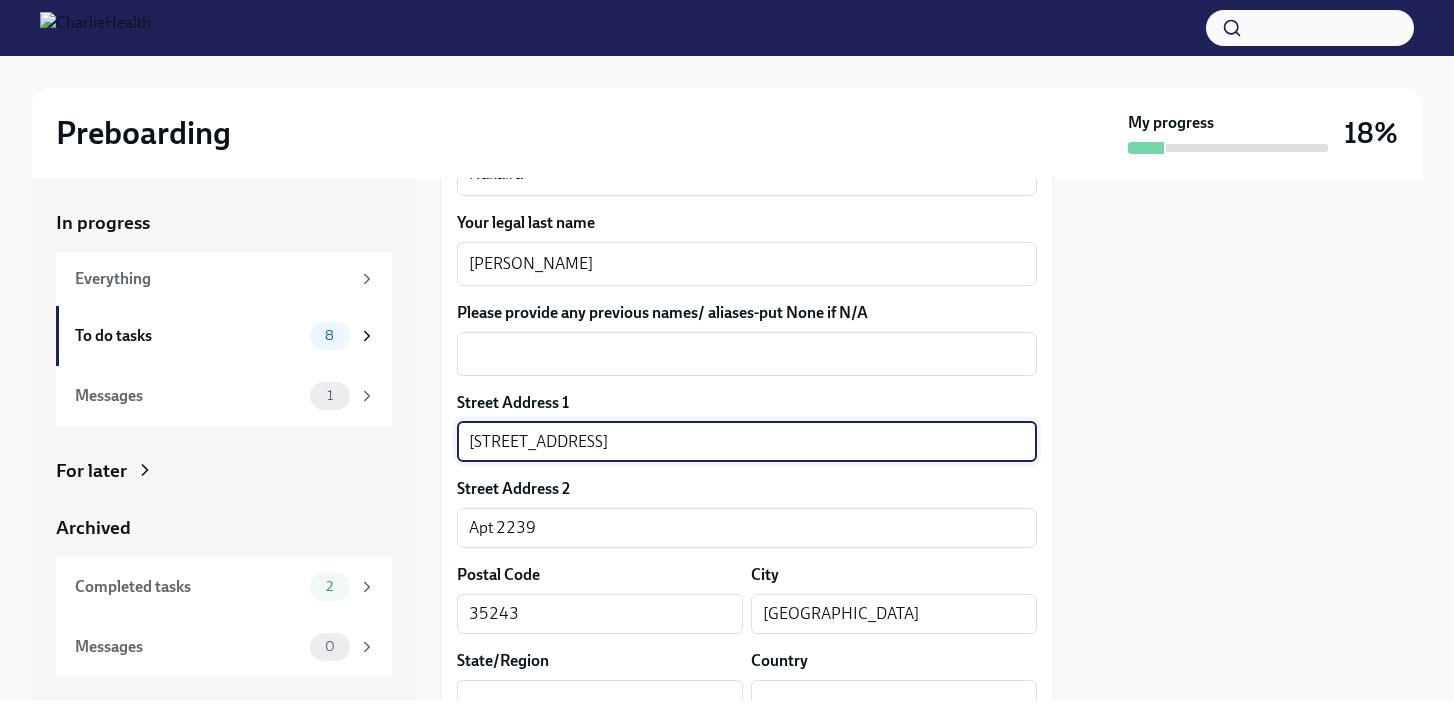 type on "[US_STATE]" 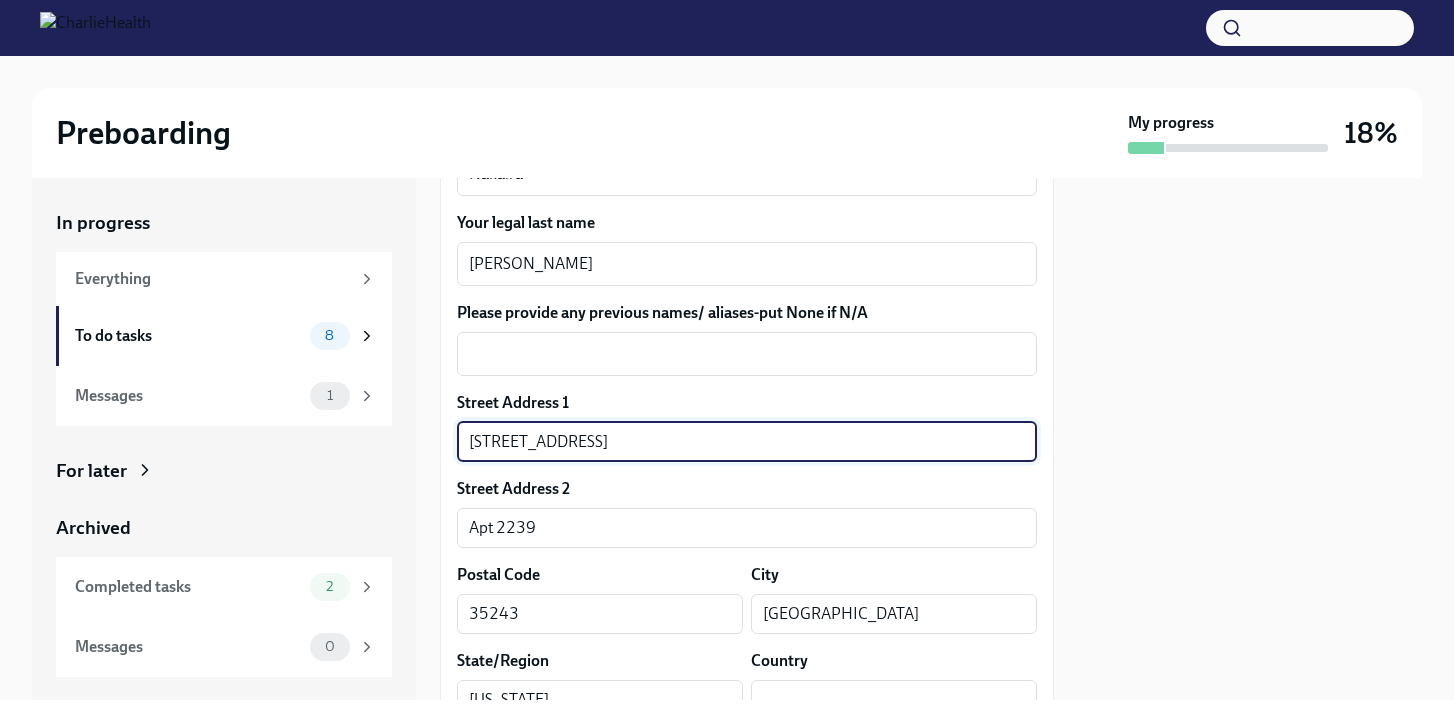type on "US" 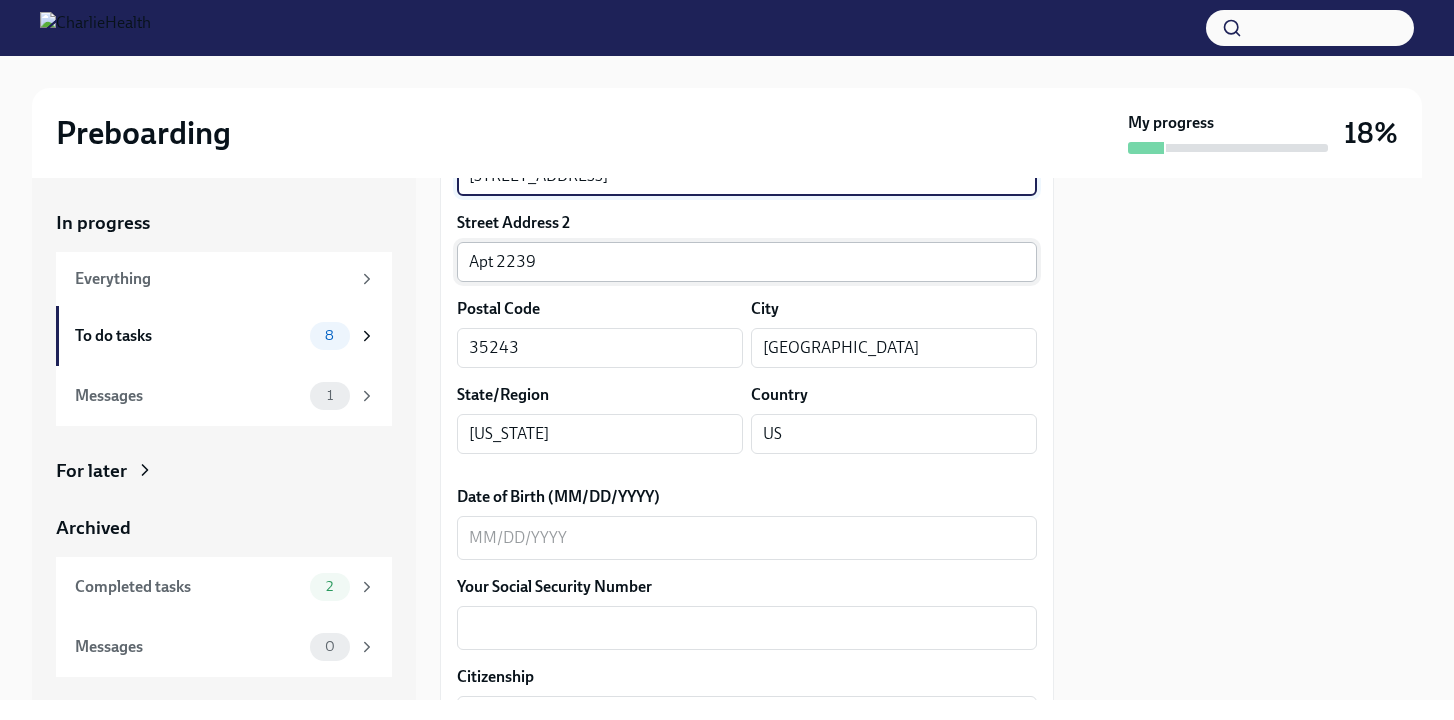 scroll, scrollTop: 687, scrollLeft: 0, axis: vertical 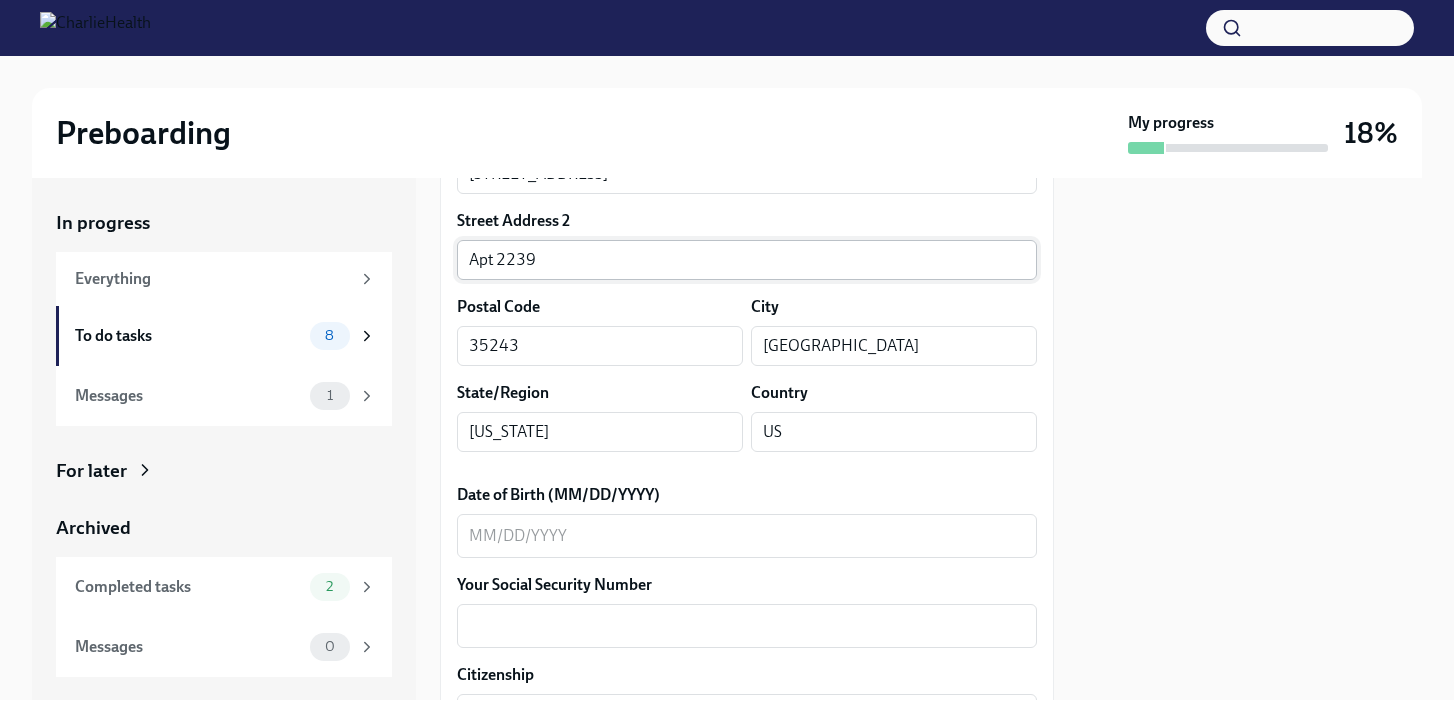 click on "x ​" at bounding box center [747, 536] 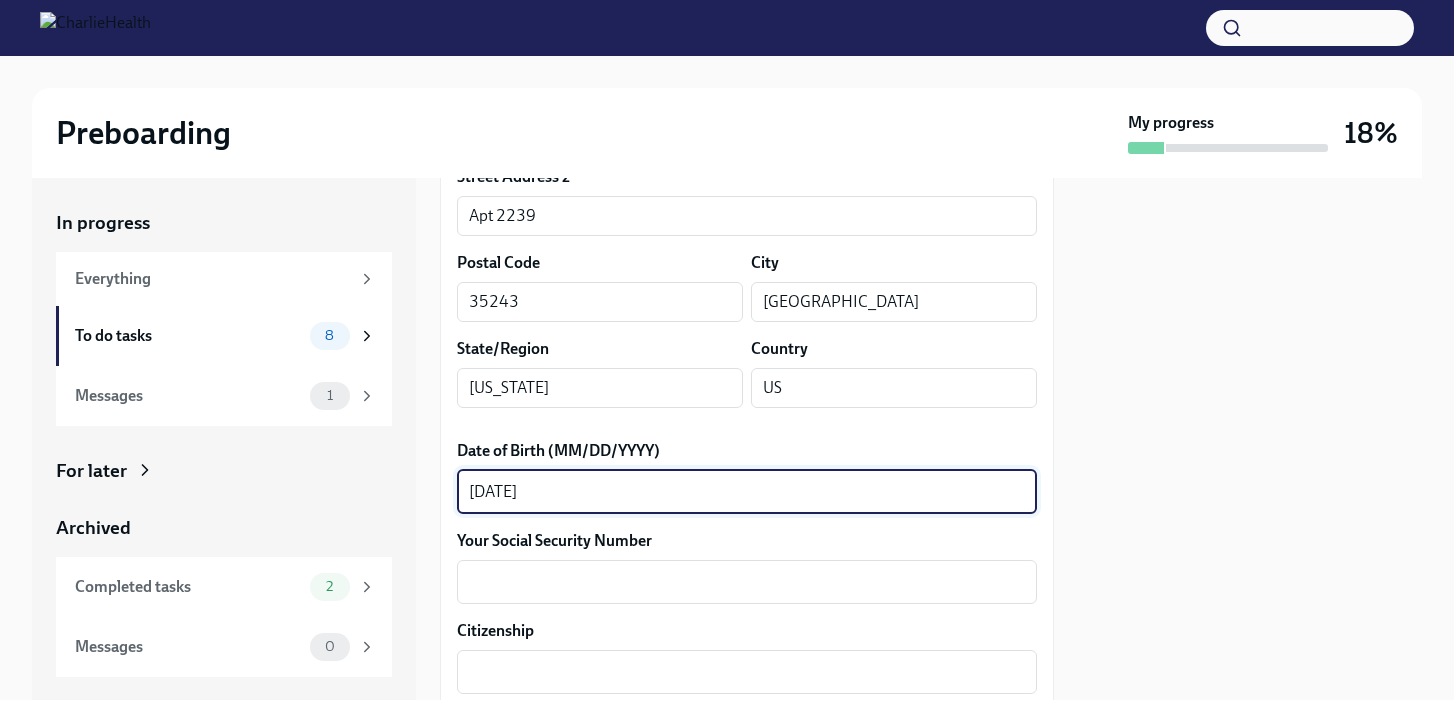 scroll, scrollTop: 737, scrollLeft: 0, axis: vertical 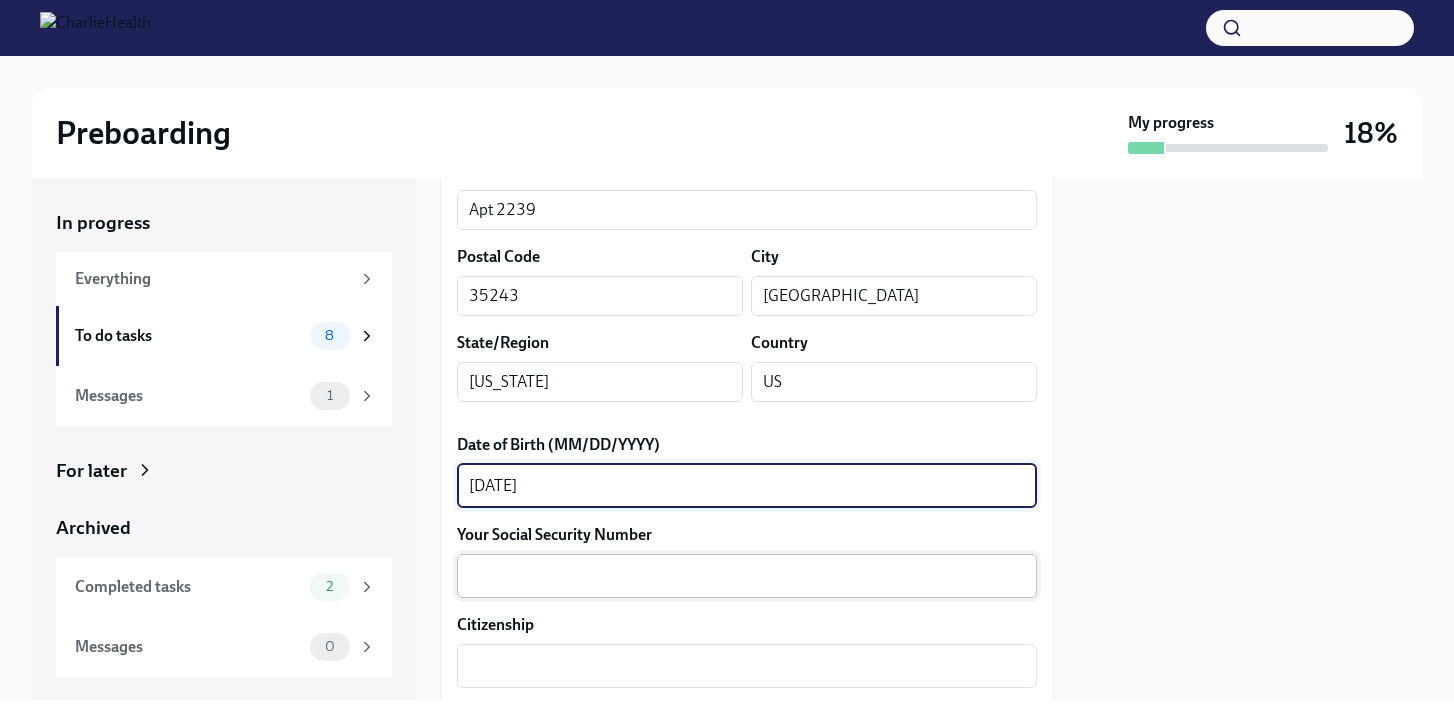 type on "[DATE]" 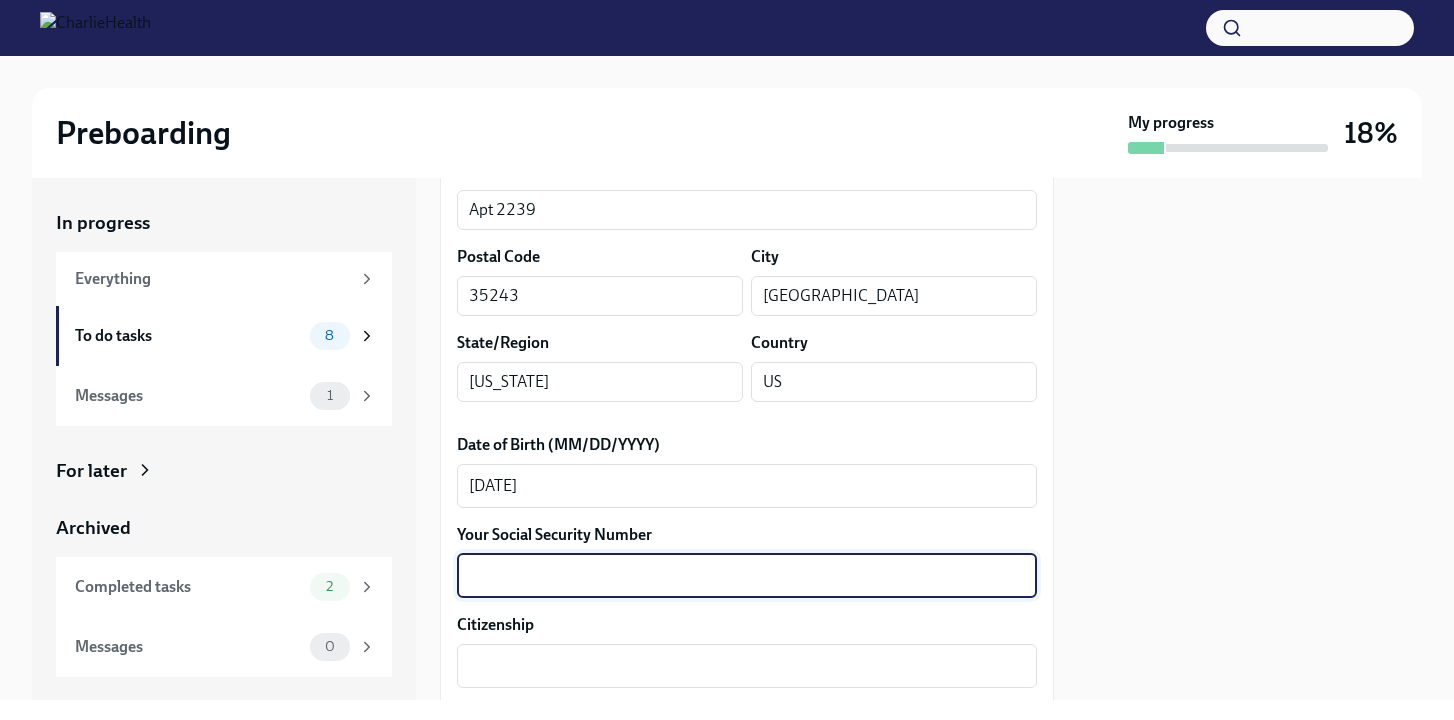 click on "Your Social Security Number" at bounding box center (747, 576) 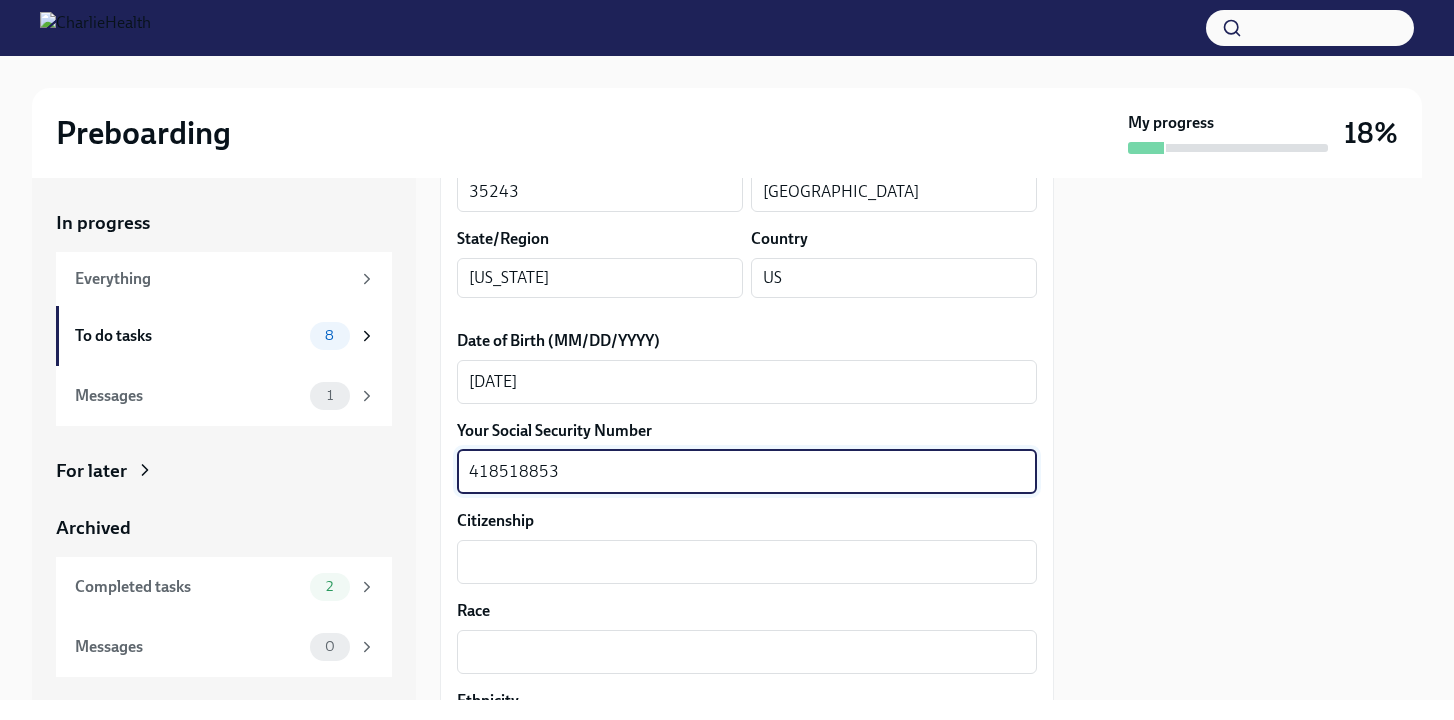scroll, scrollTop: 925, scrollLeft: 0, axis: vertical 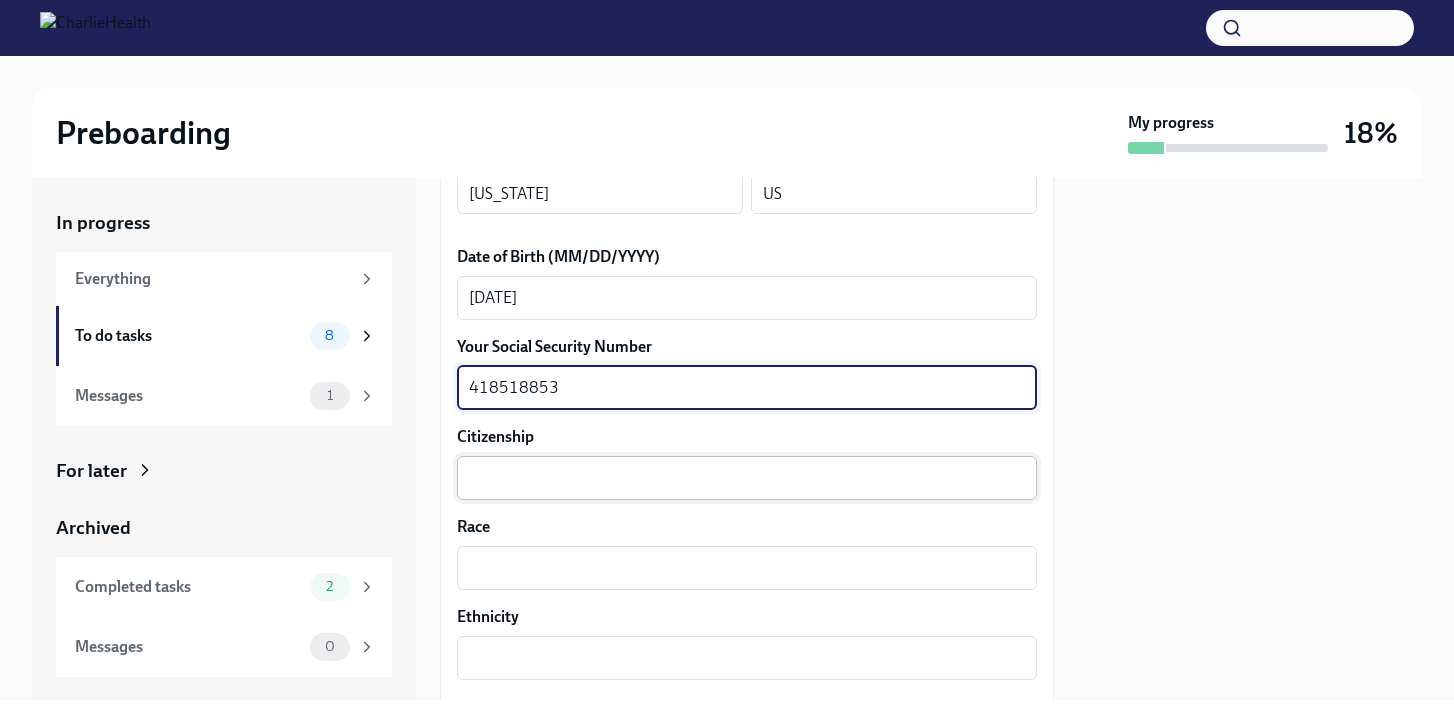 type on "418518853" 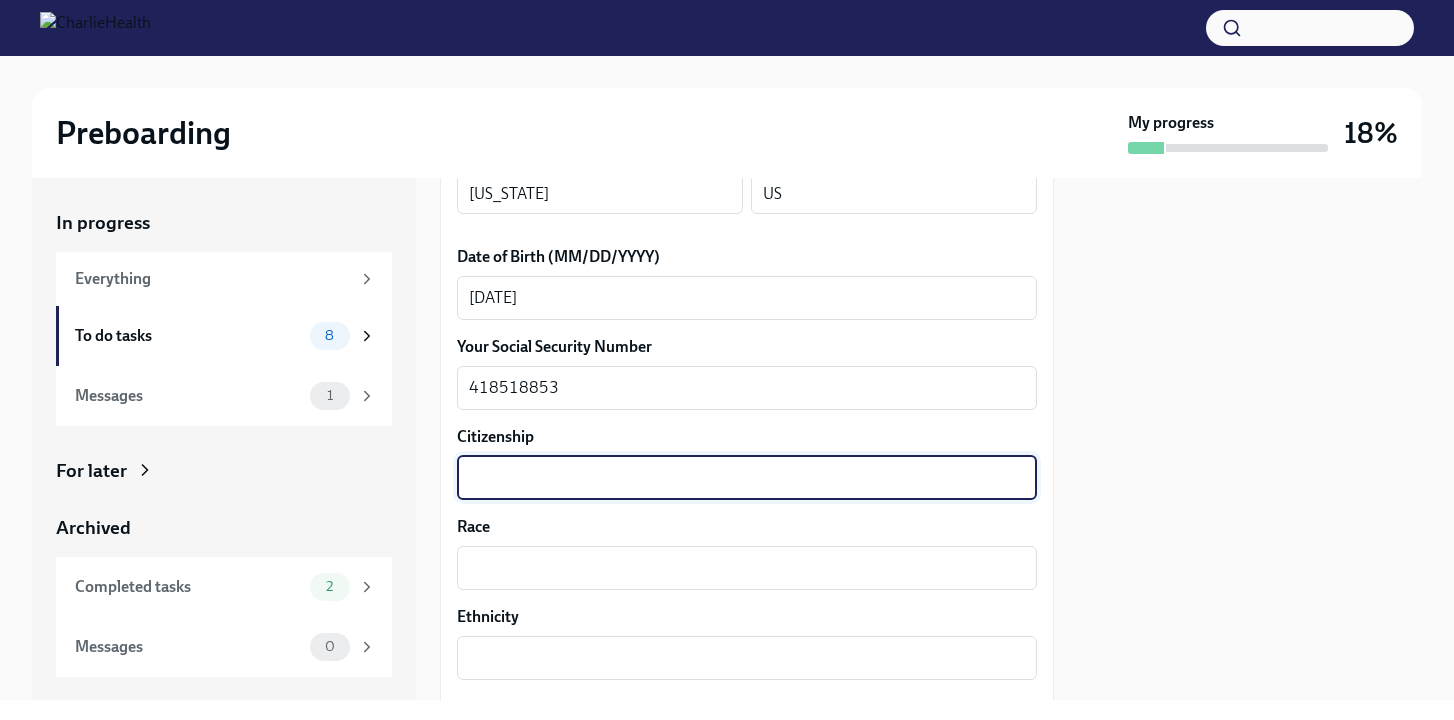 click on "Citizenship" at bounding box center [747, 478] 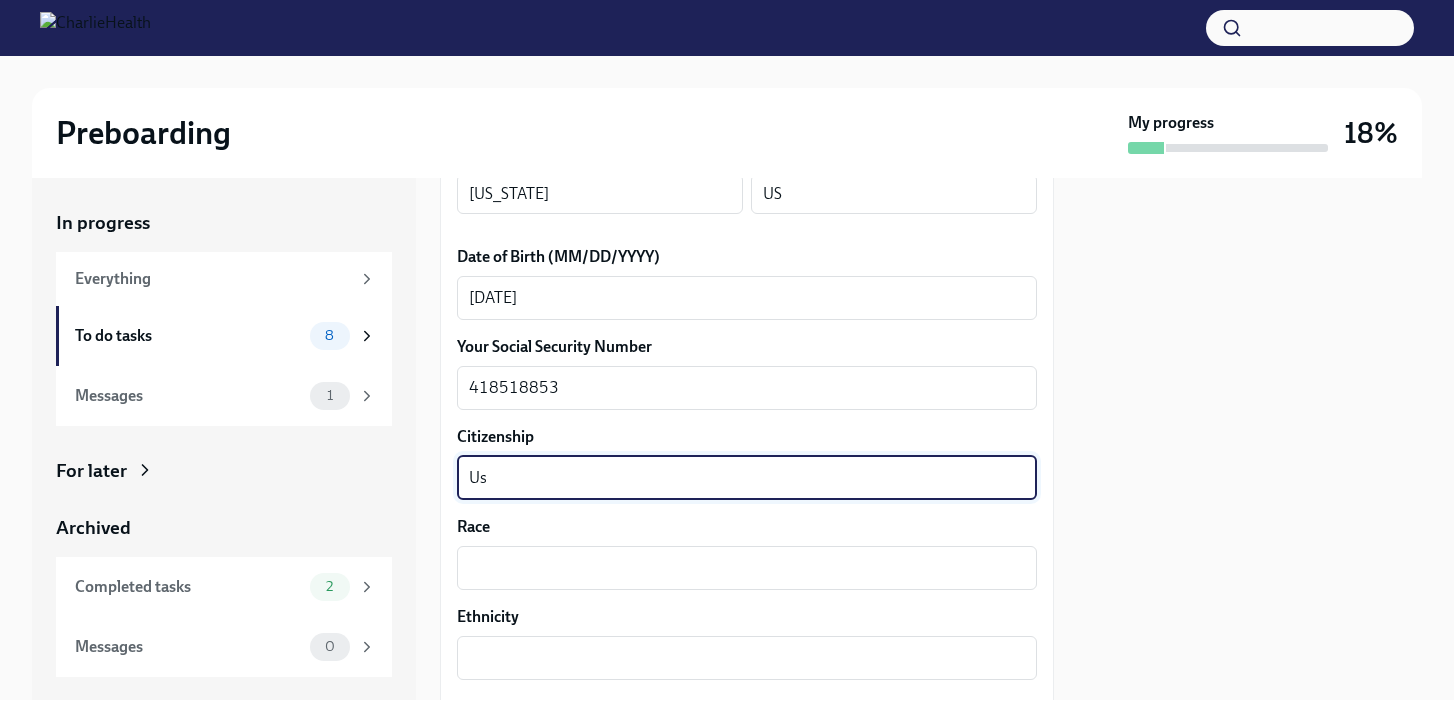 click on "Us" at bounding box center (747, 478) 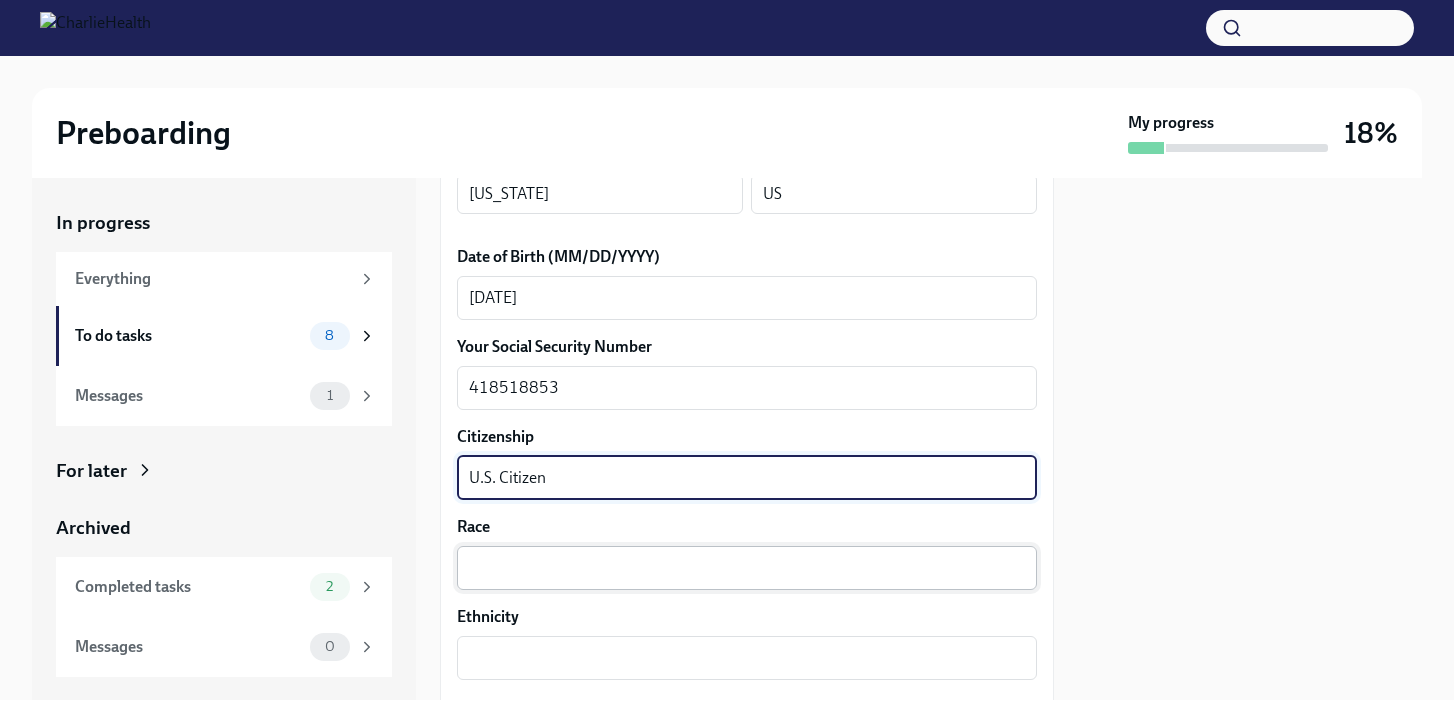 type on "U.S. Citizen" 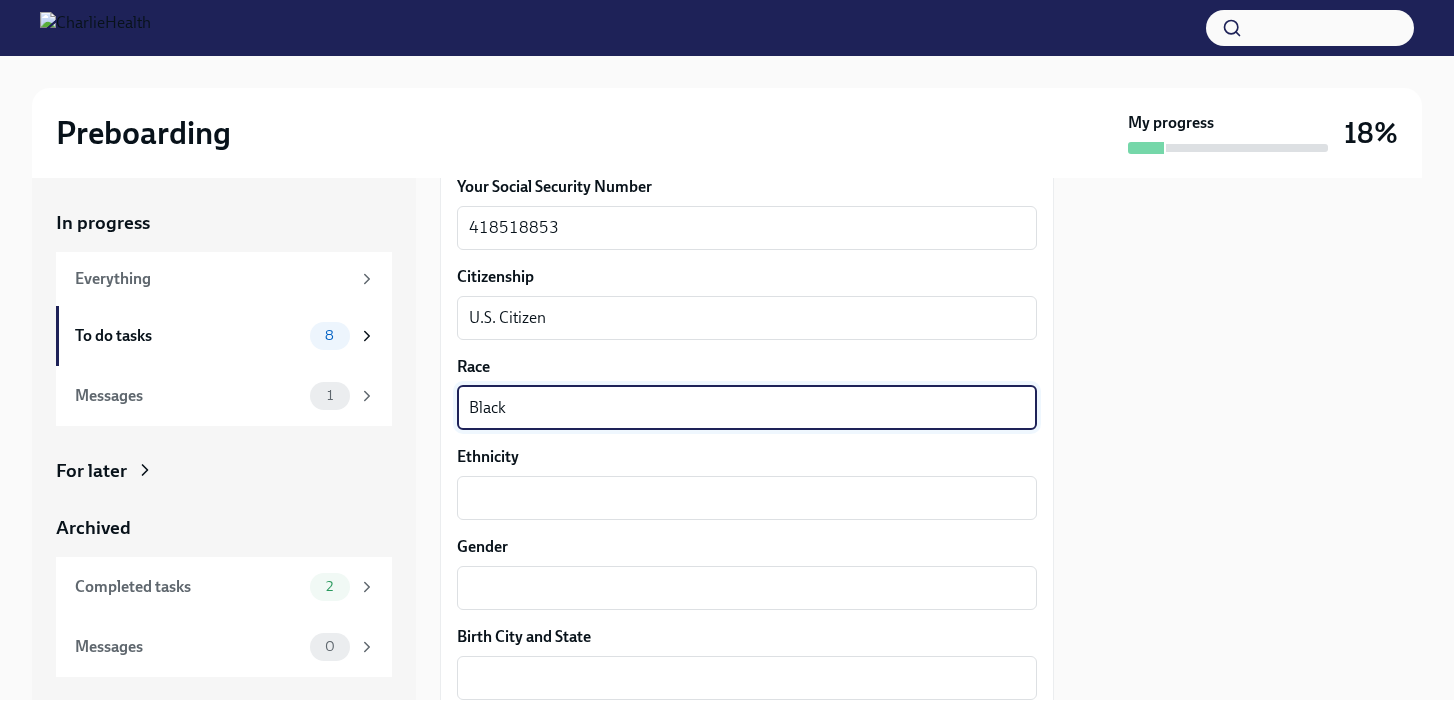 scroll, scrollTop: 1099, scrollLeft: 0, axis: vertical 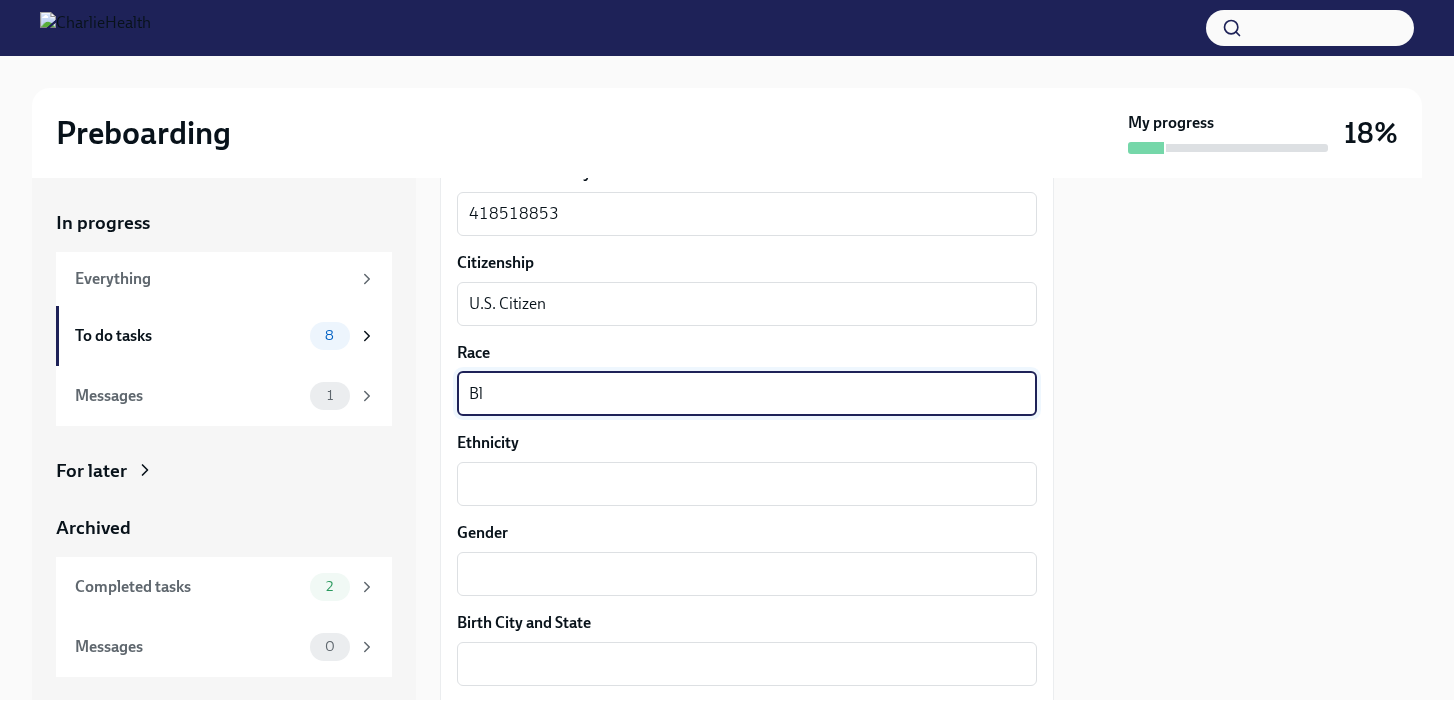 type on "B" 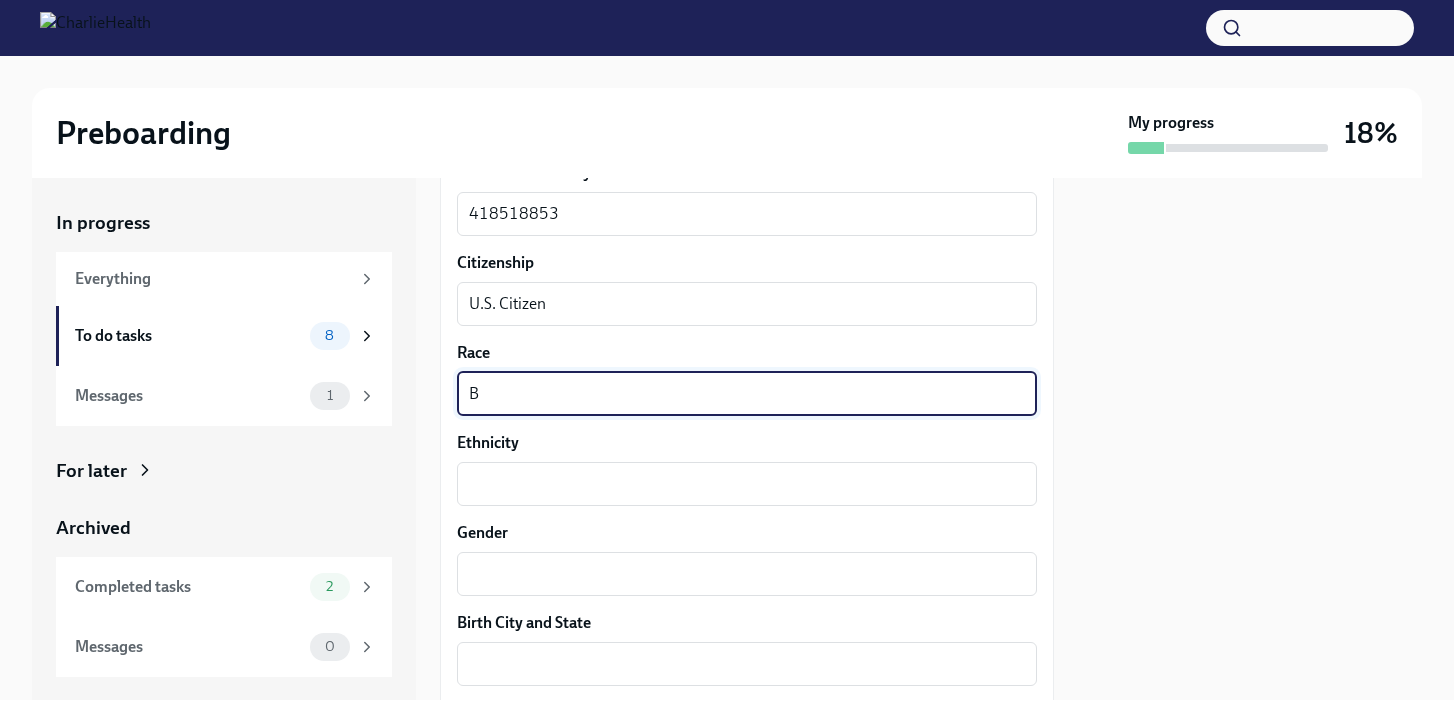 type 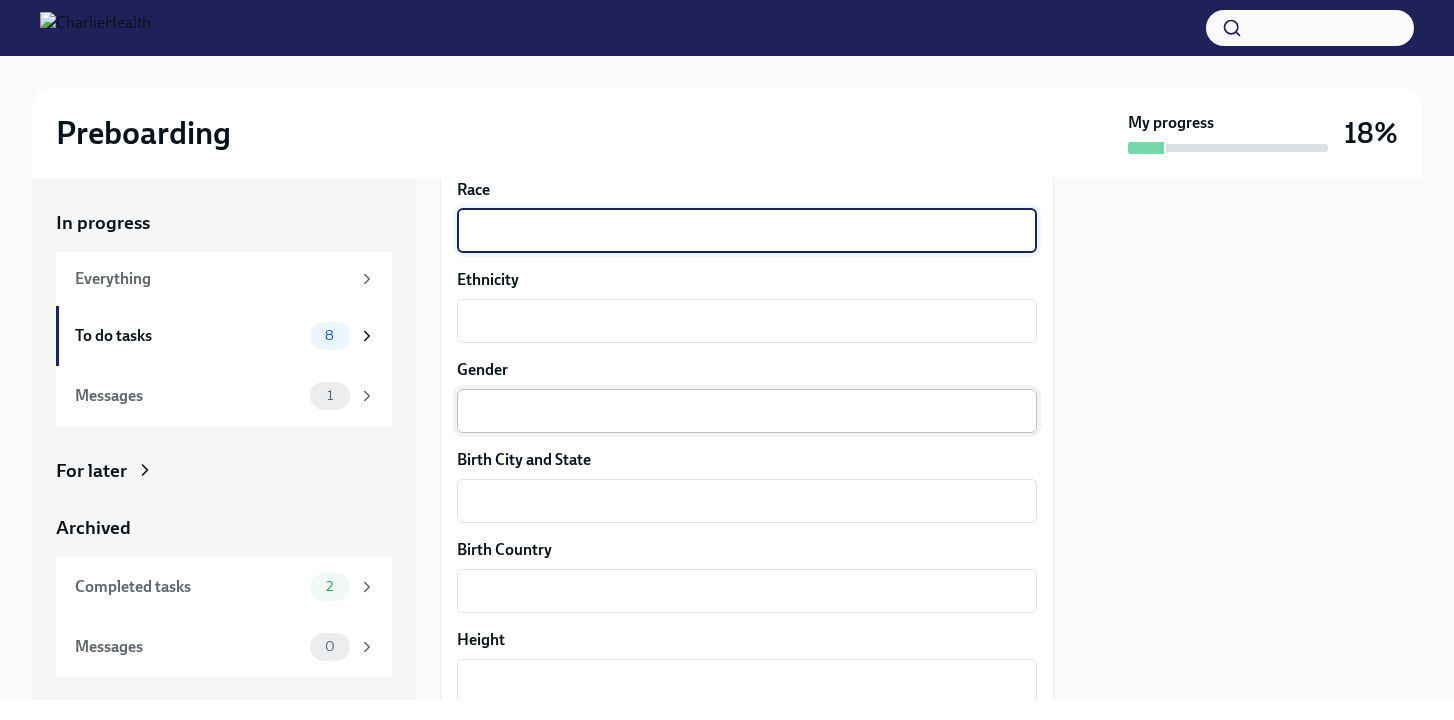 scroll, scrollTop: 1270, scrollLeft: 0, axis: vertical 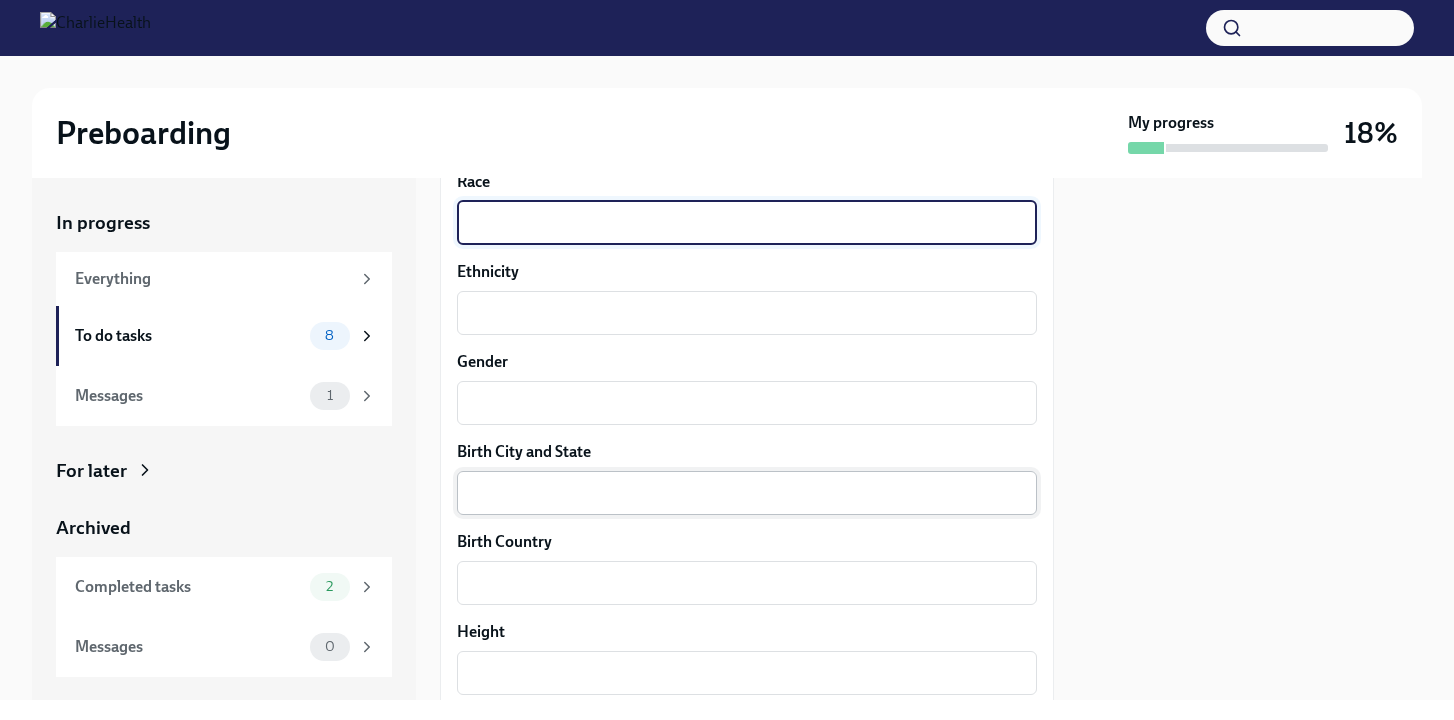 click on "Birth City and State" at bounding box center [747, 493] 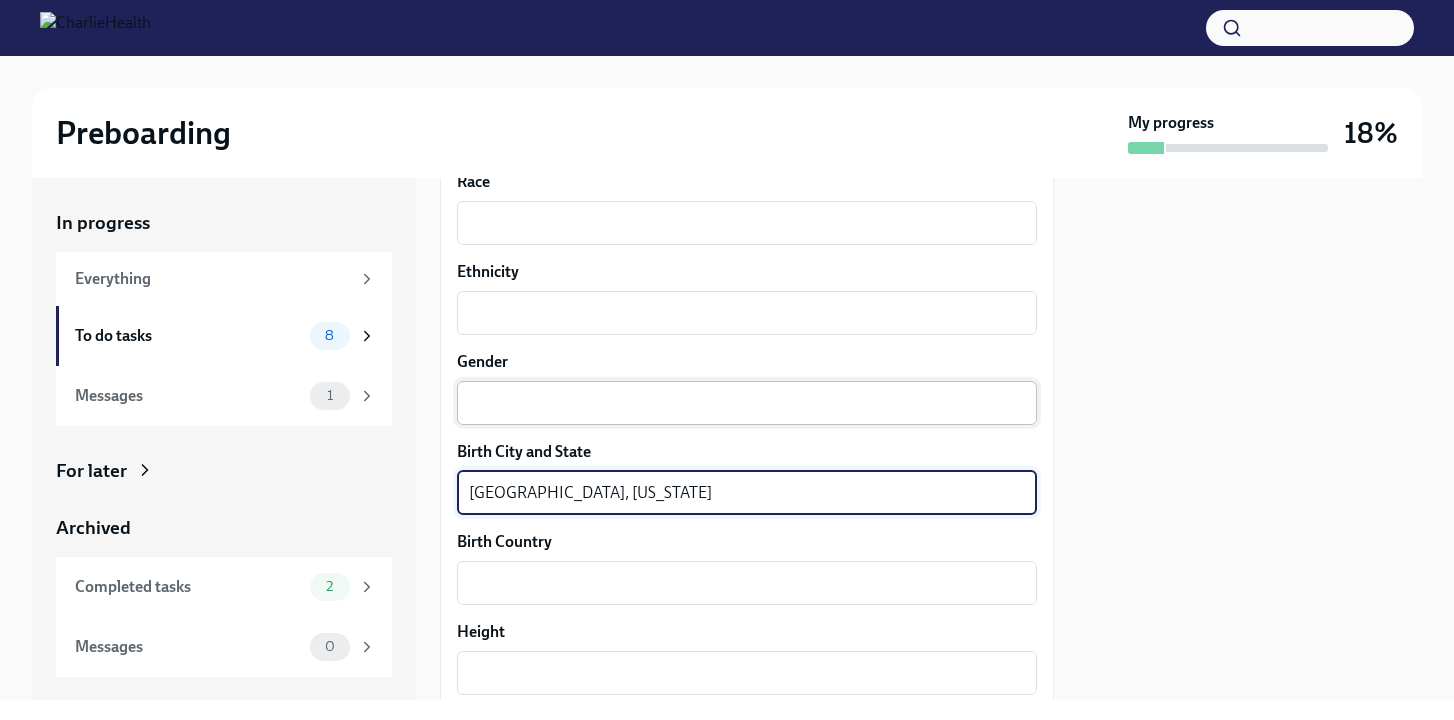 type on "[GEOGRAPHIC_DATA], [US_STATE]" 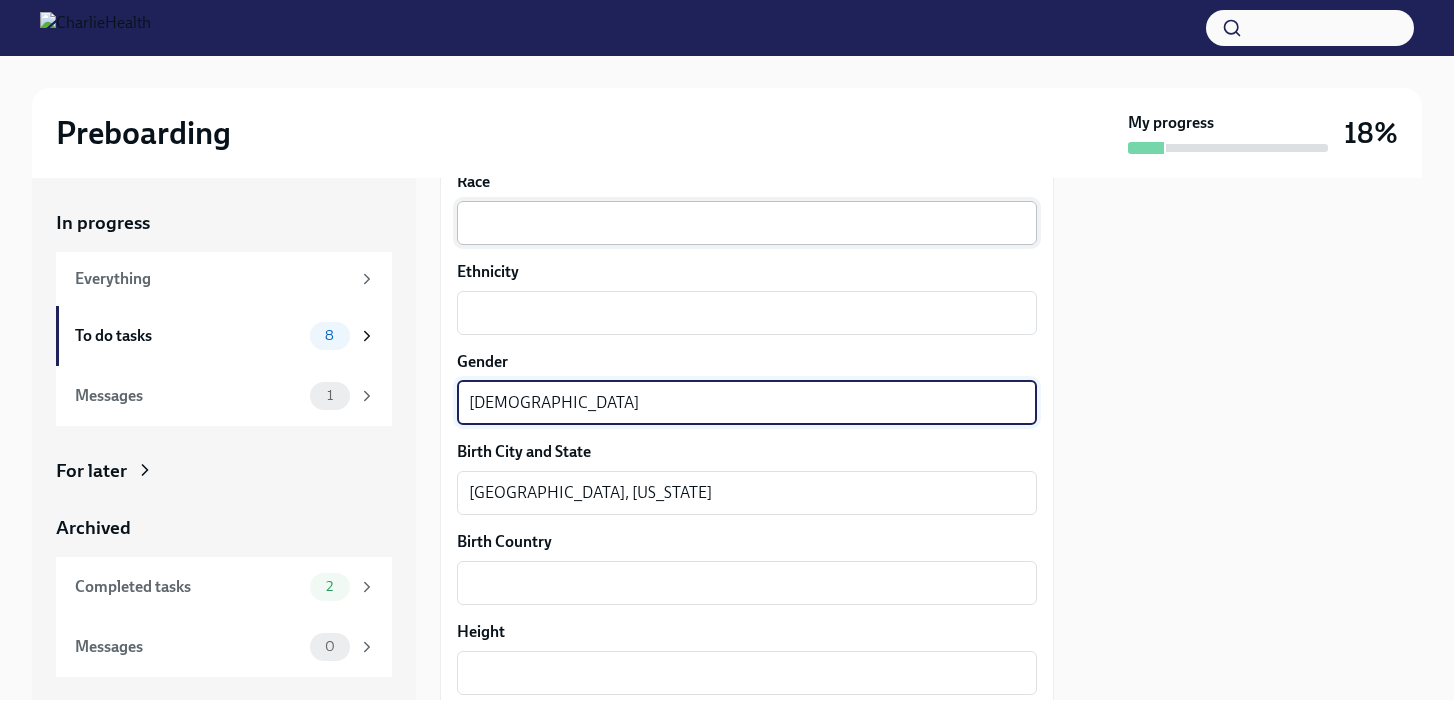 type on "[DEMOGRAPHIC_DATA]" 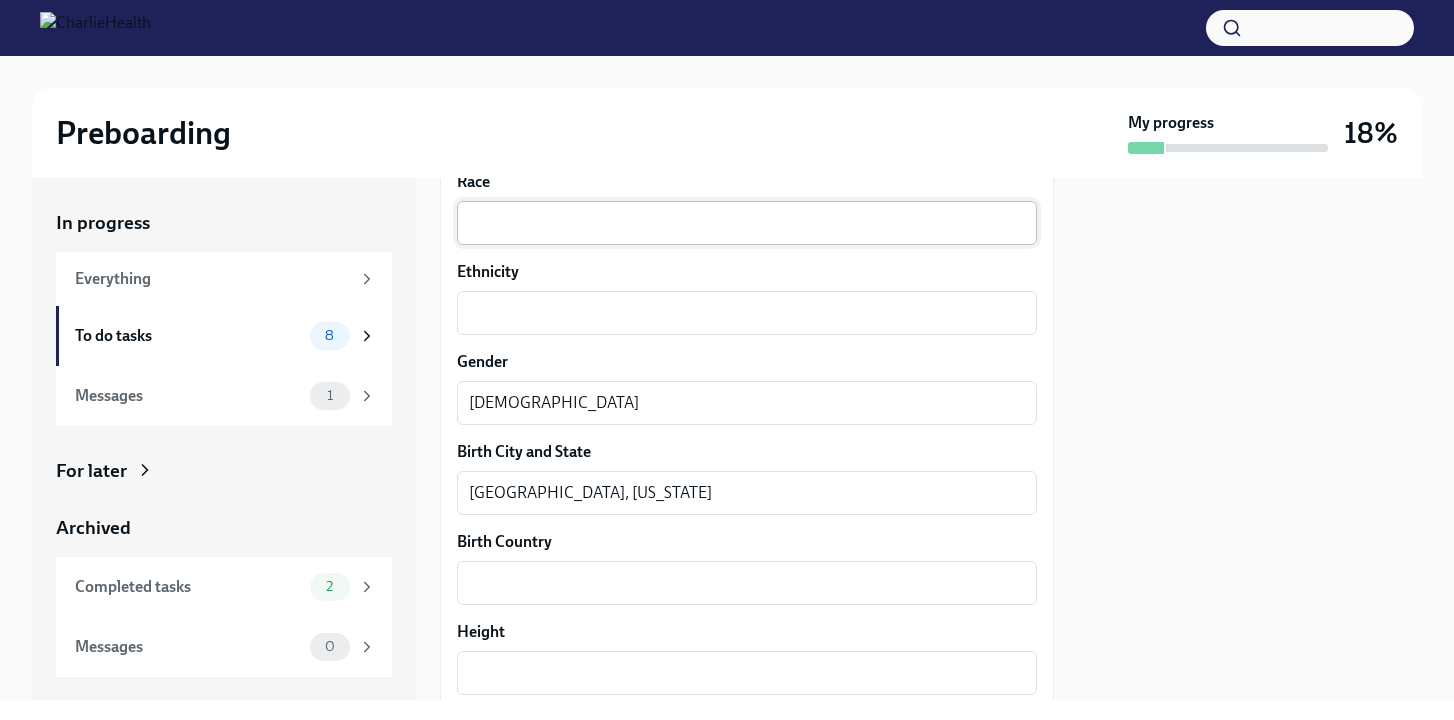 click on "x ​" at bounding box center (747, 223) 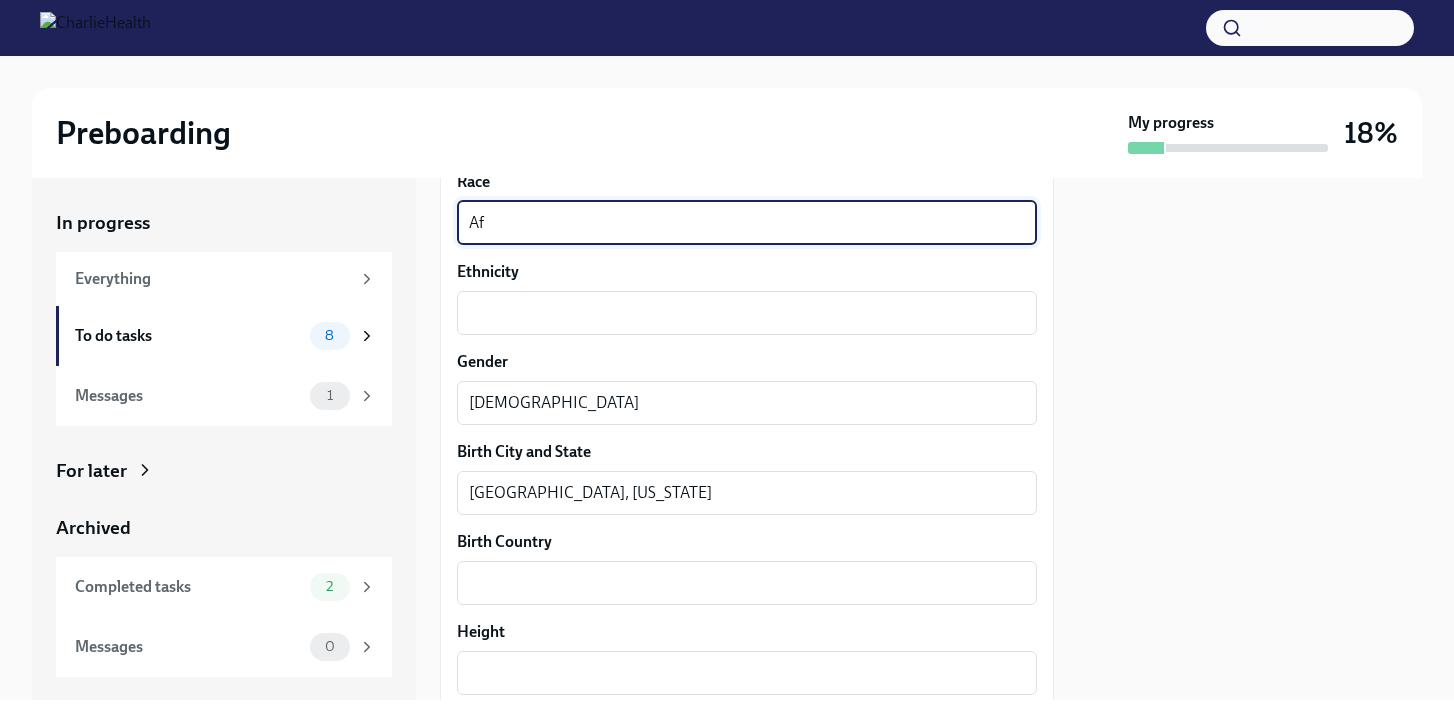 type on "A" 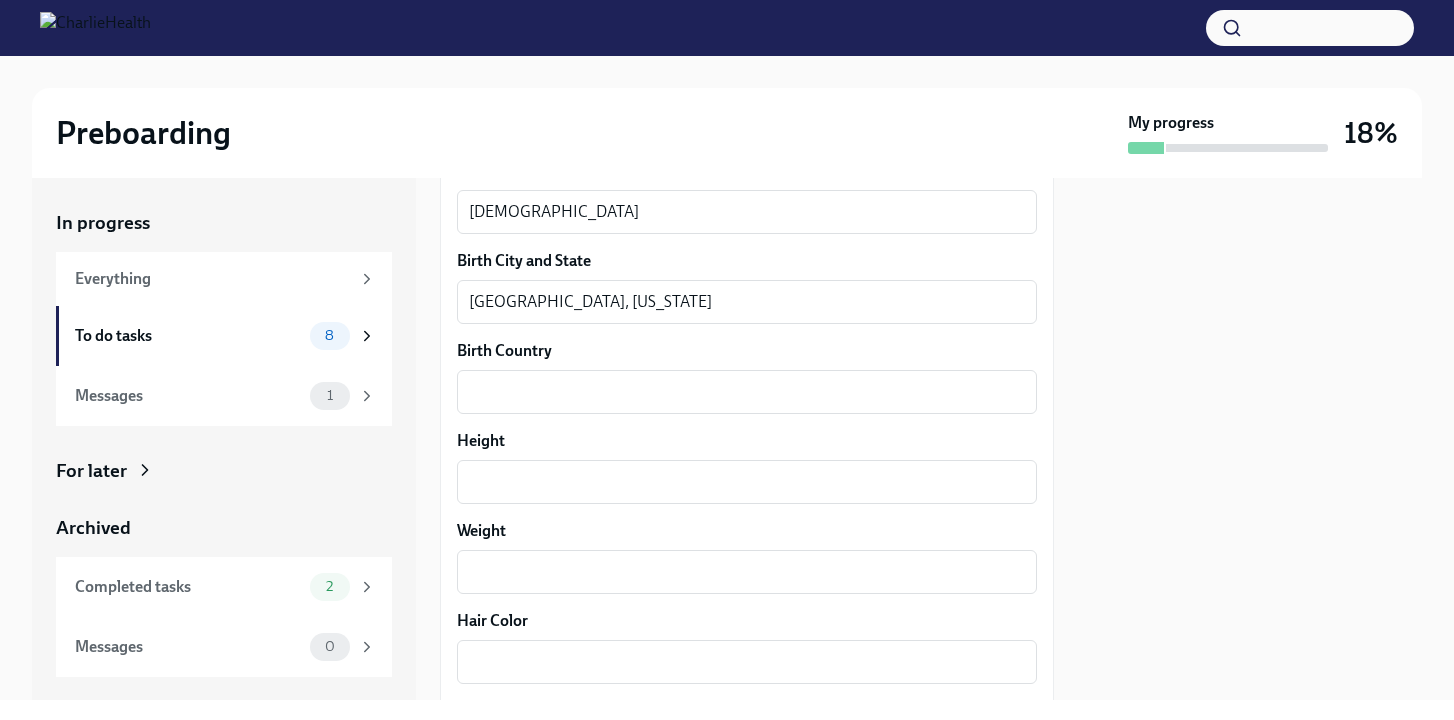 scroll, scrollTop: 1484, scrollLeft: 0, axis: vertical 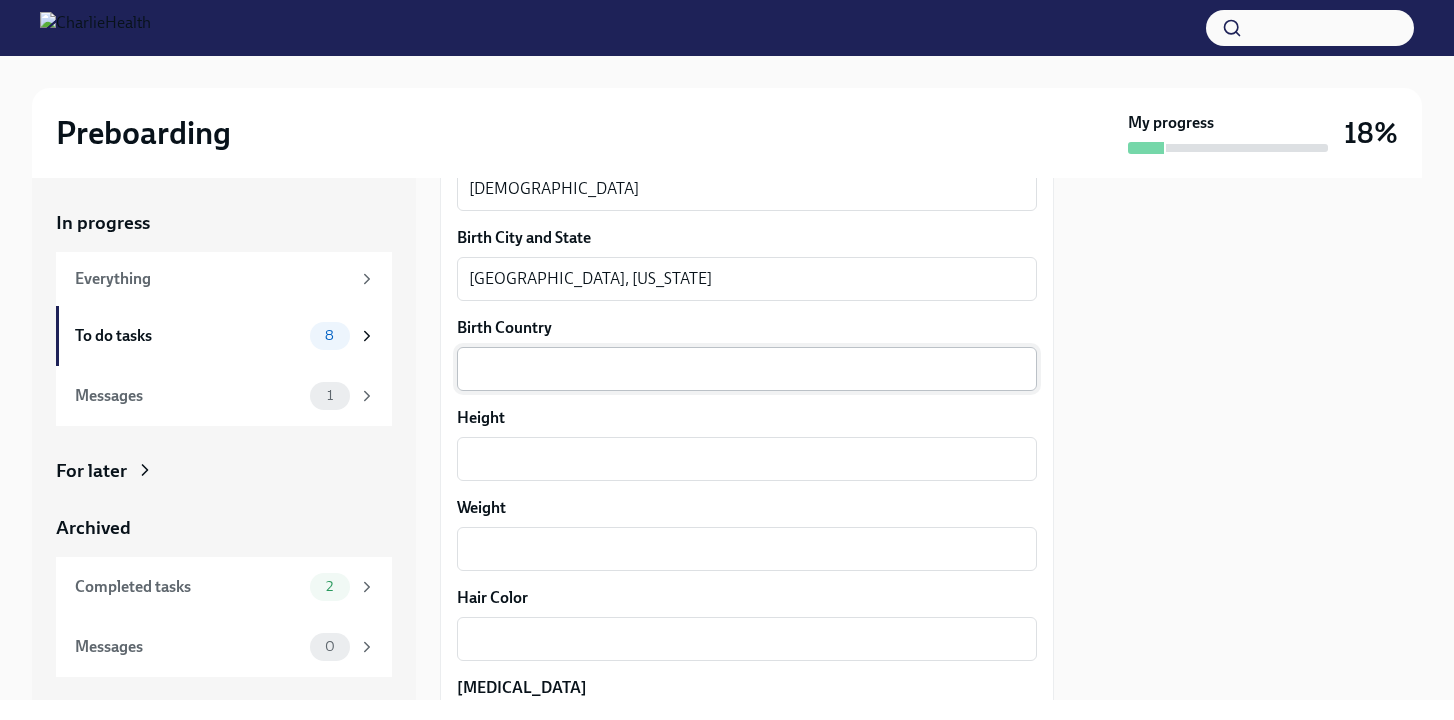 type on "Black" 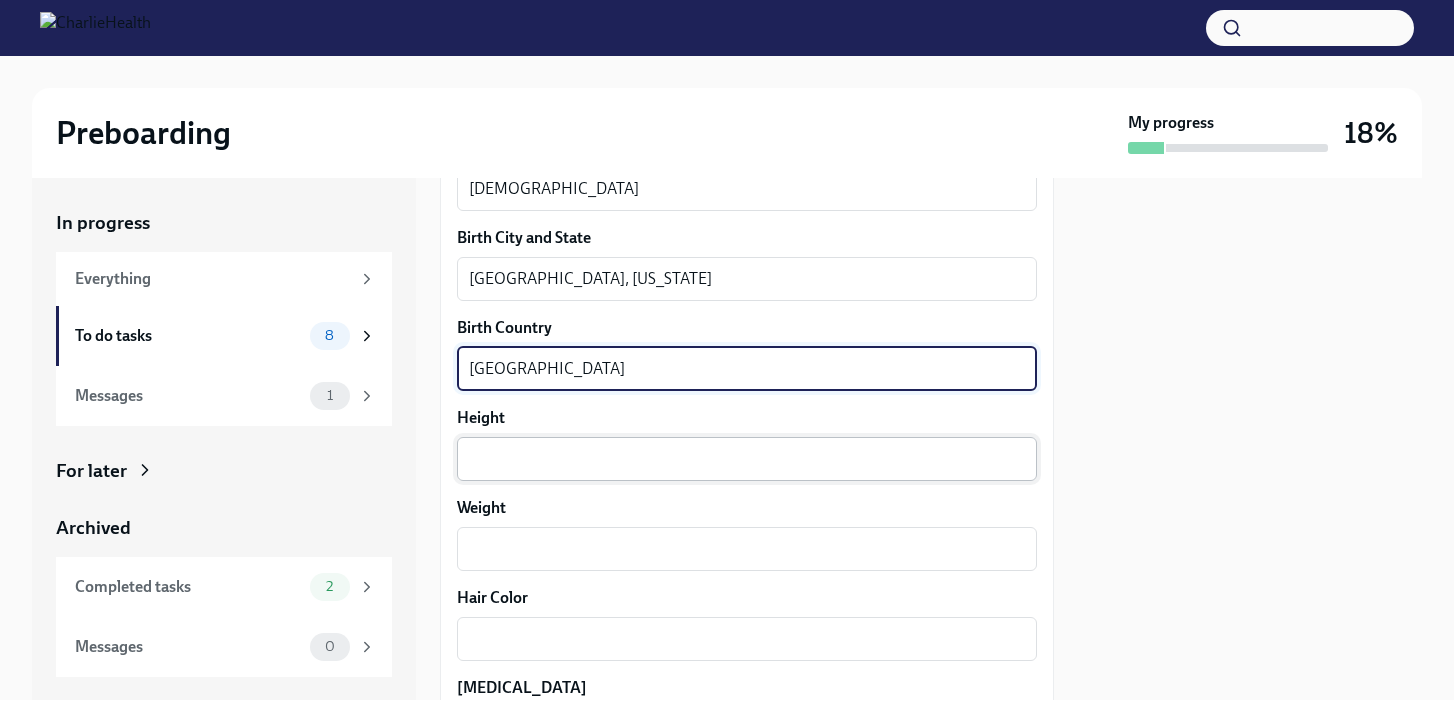 type on "[GEOGRAPHIC_DATA]" 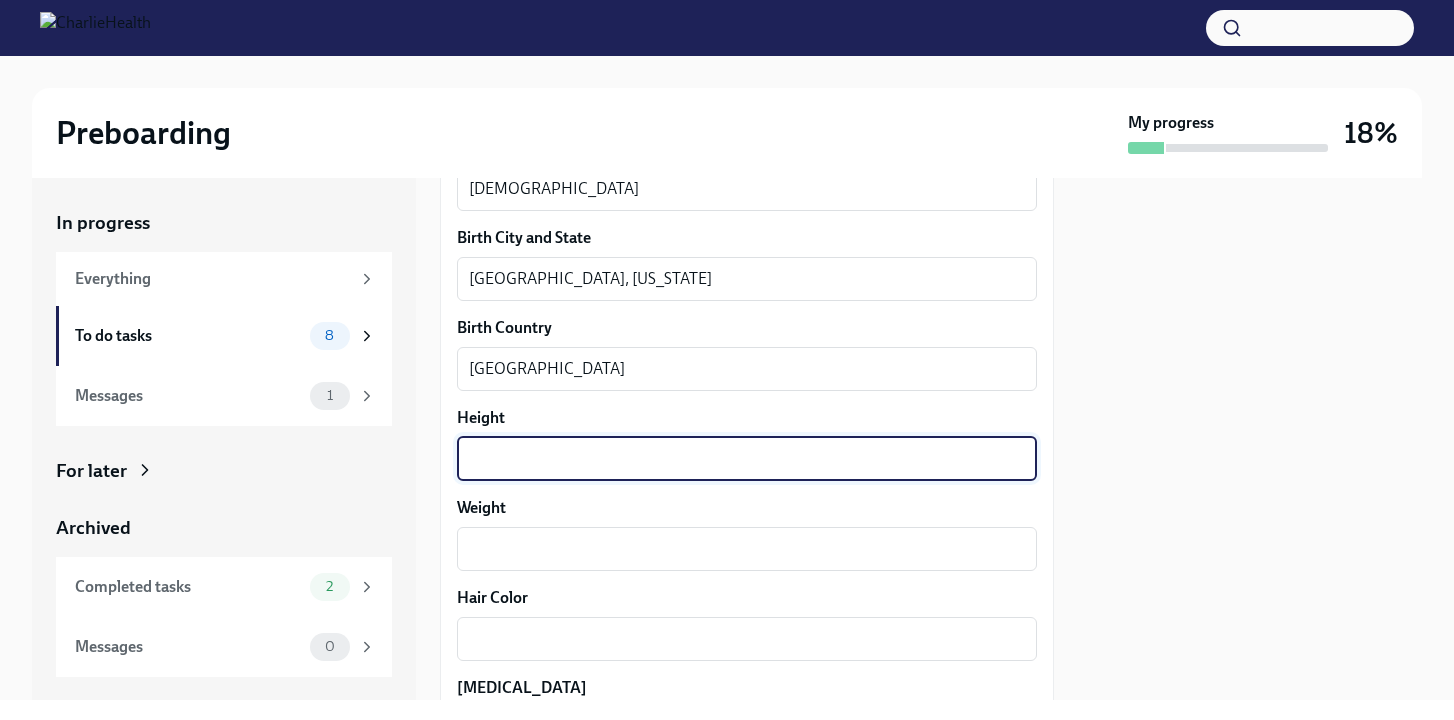 click on "Height" at bounding box center [747, 459] 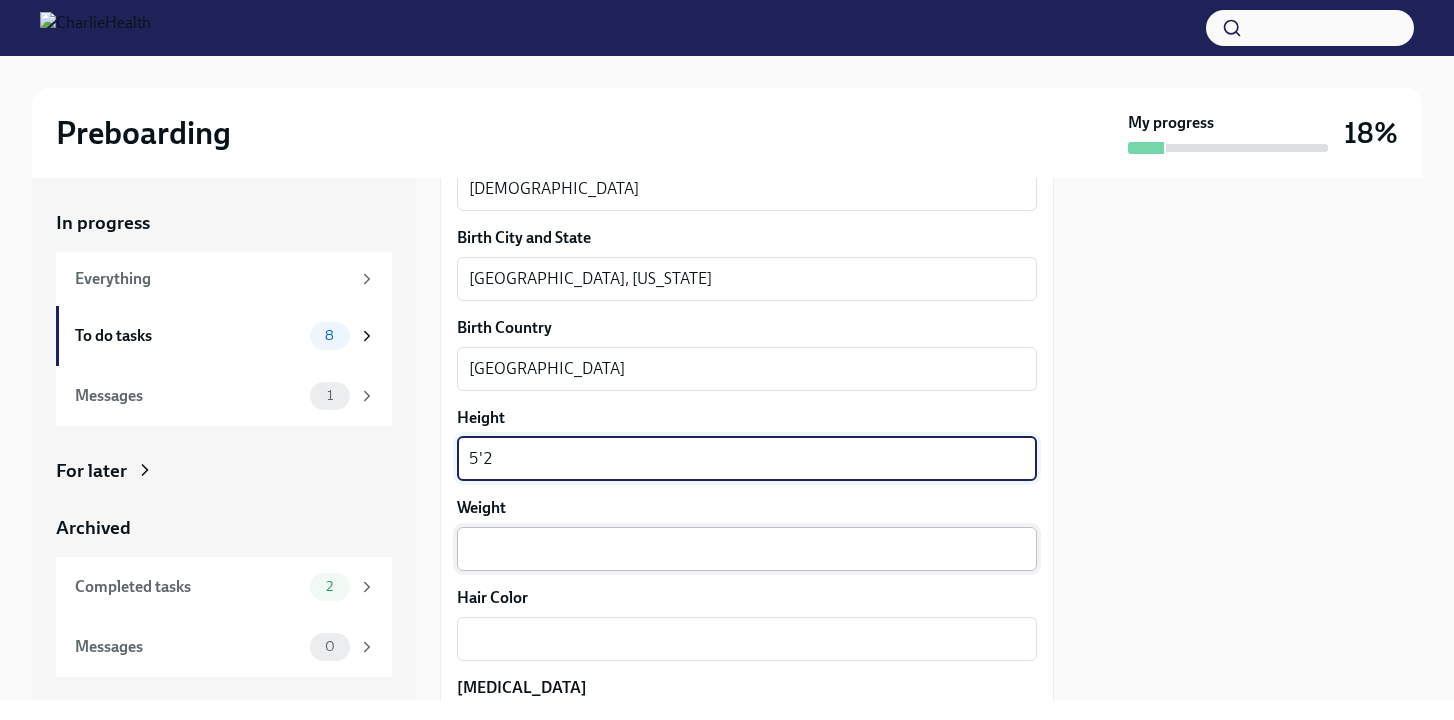 type on "5'2" 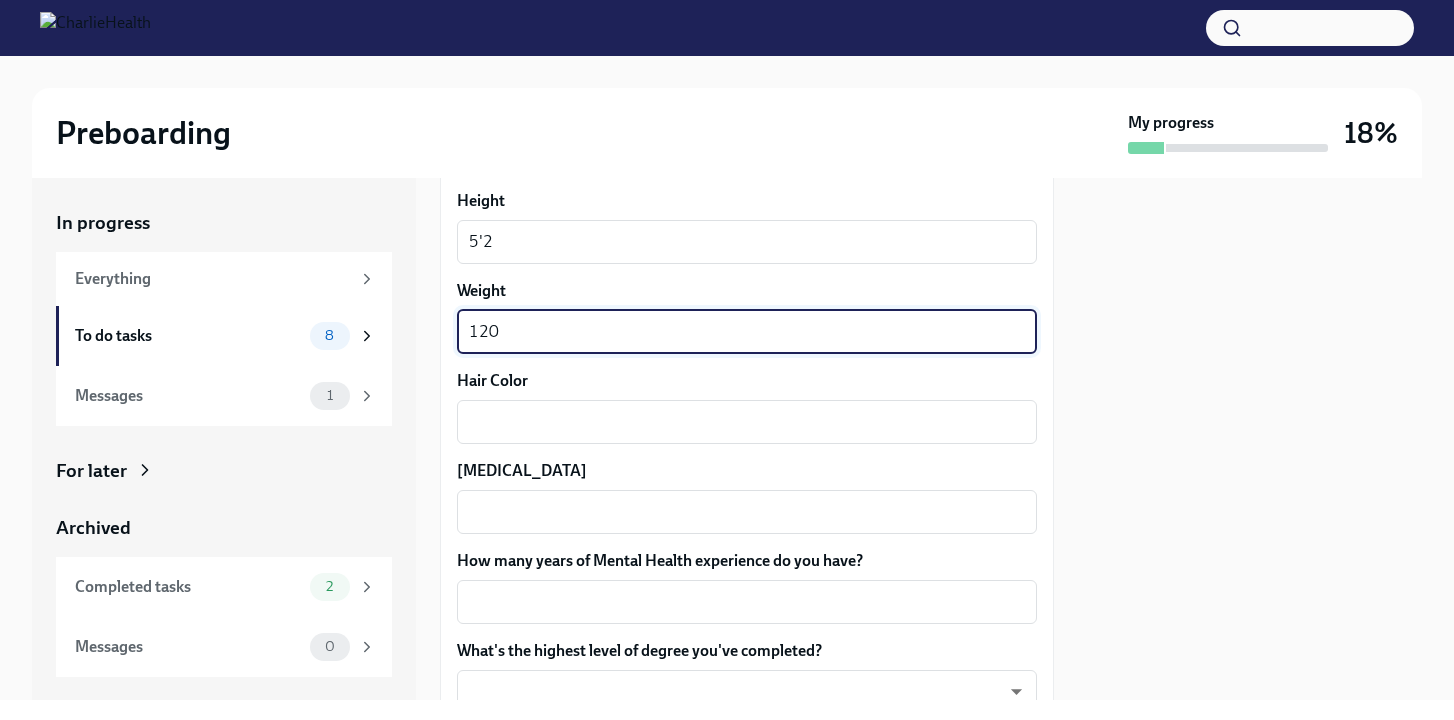 scroll, scrollTop: 1795, scrollLeft: 0, axis: vertical 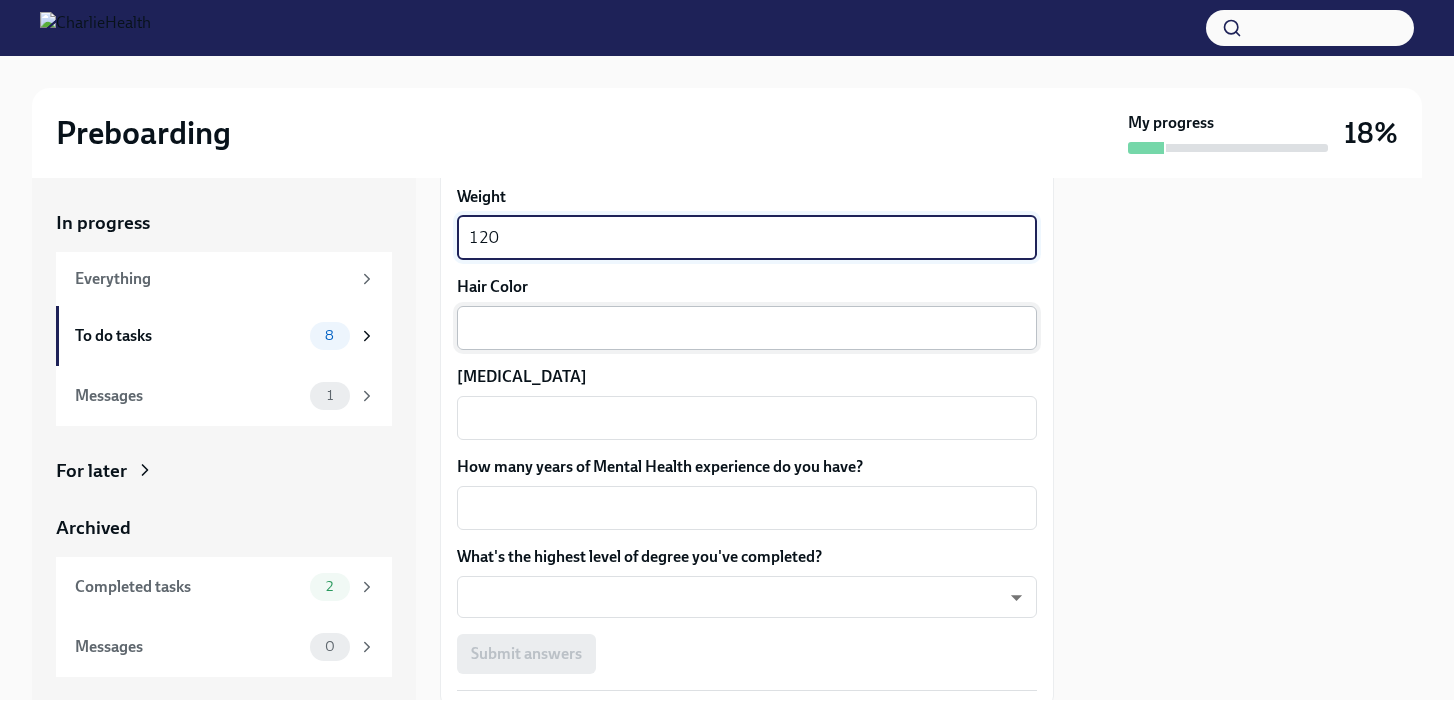 type on "120" 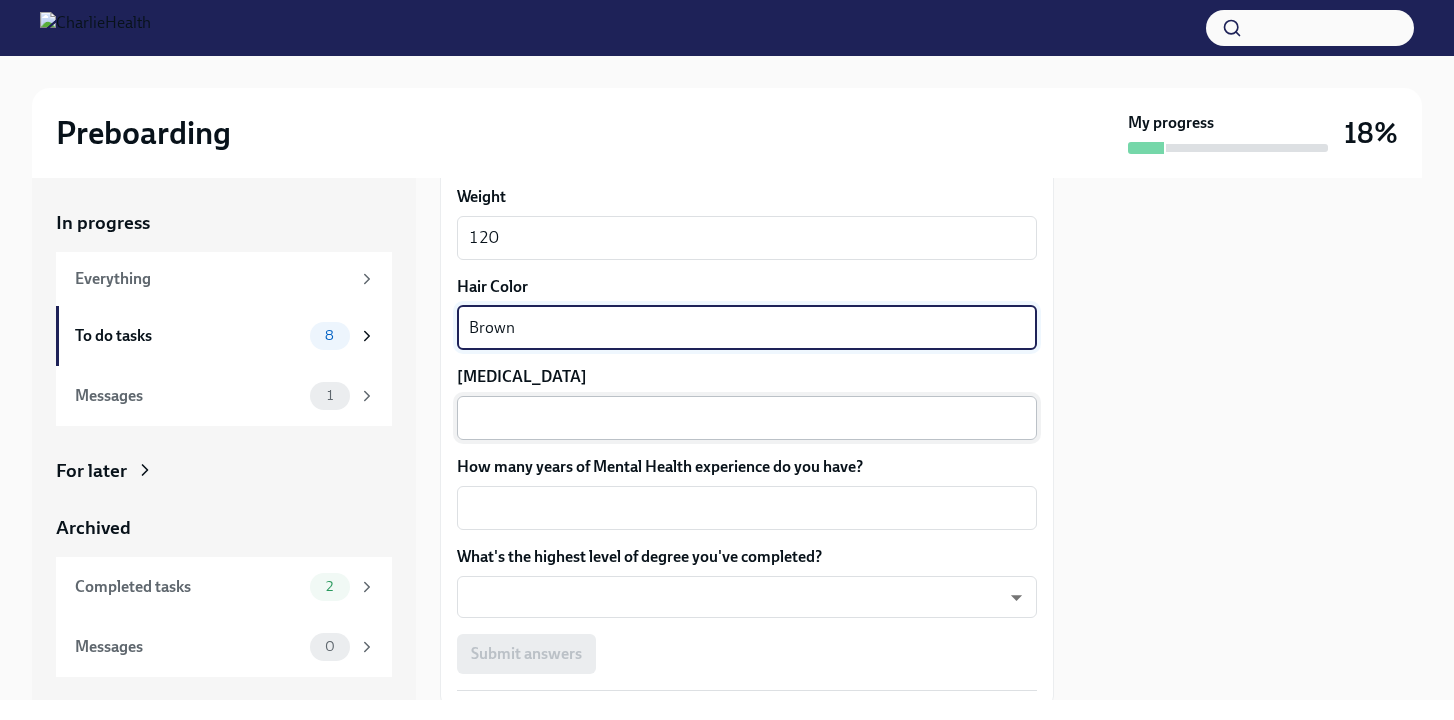 type on "Brown" 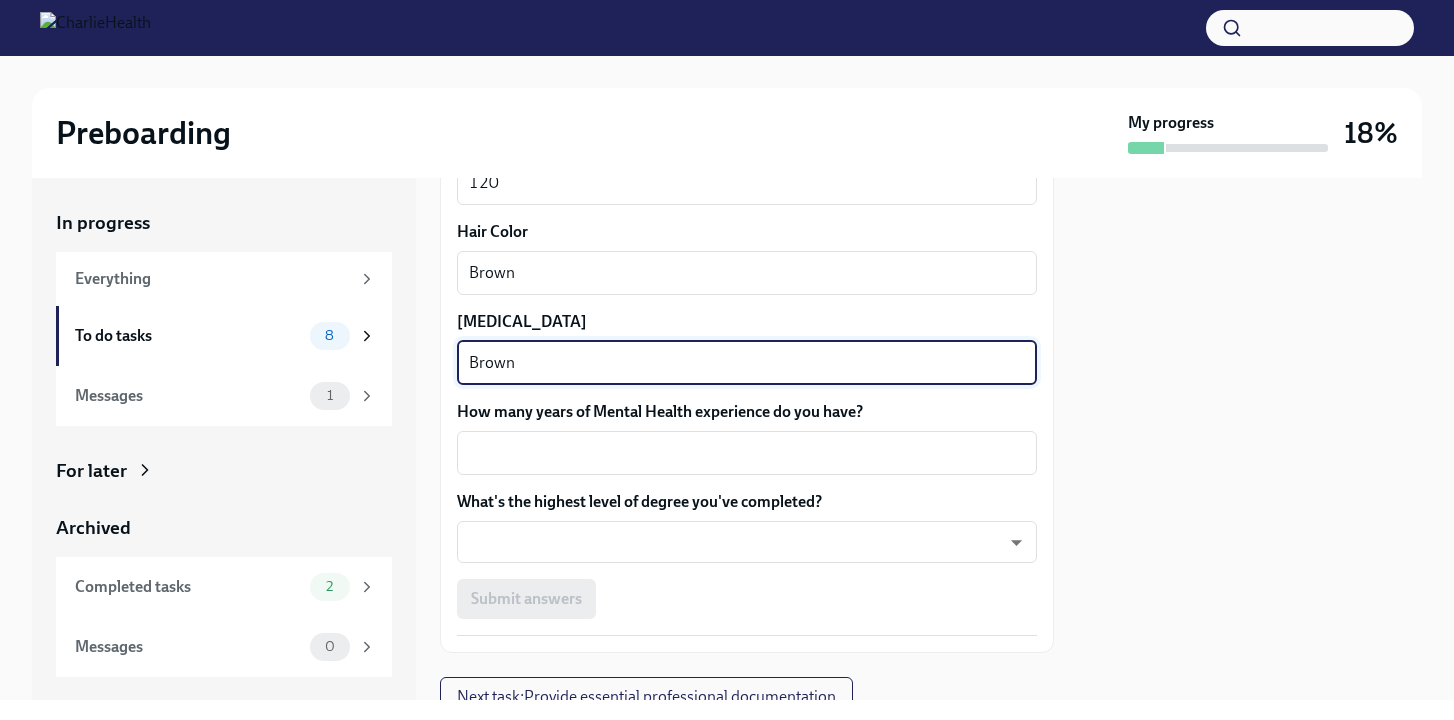 scroll, scrollTop: 1886, scrollLeft: 0, axis: vertical 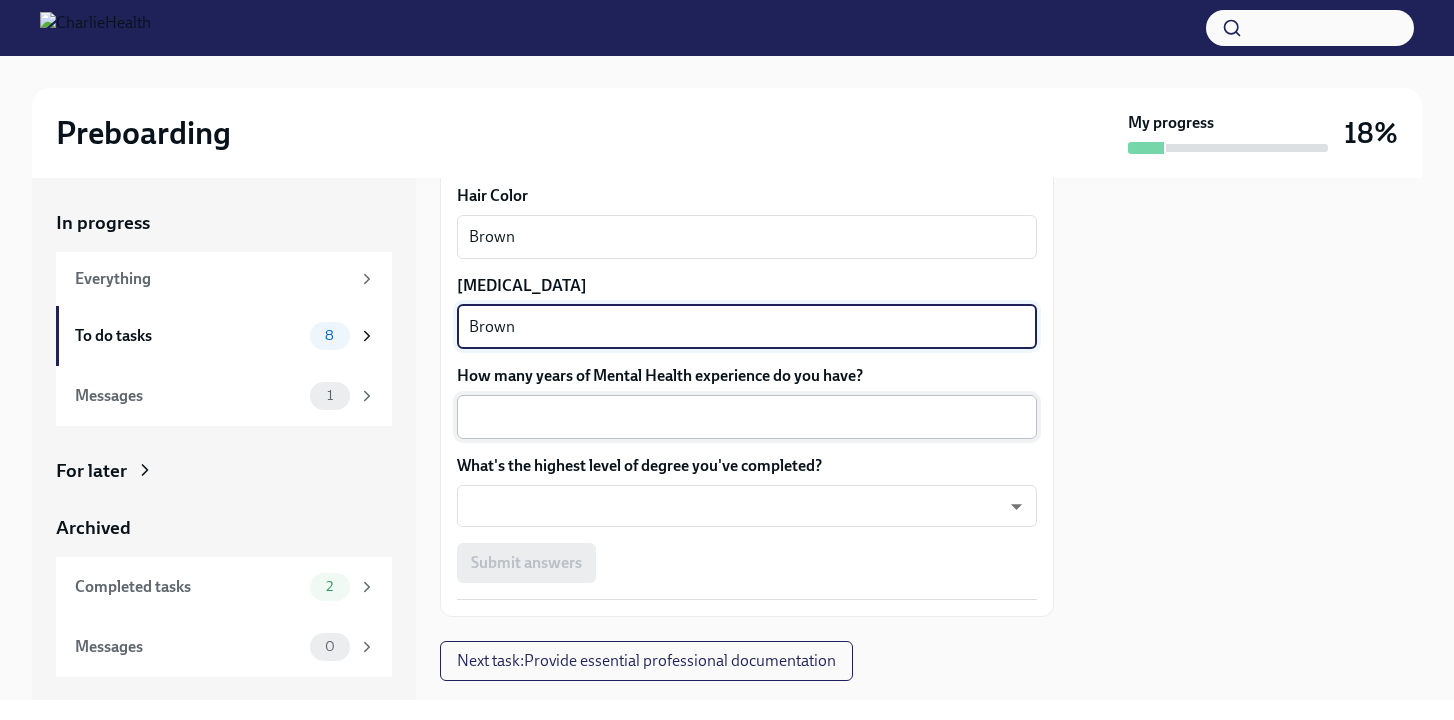 type on "Brown" 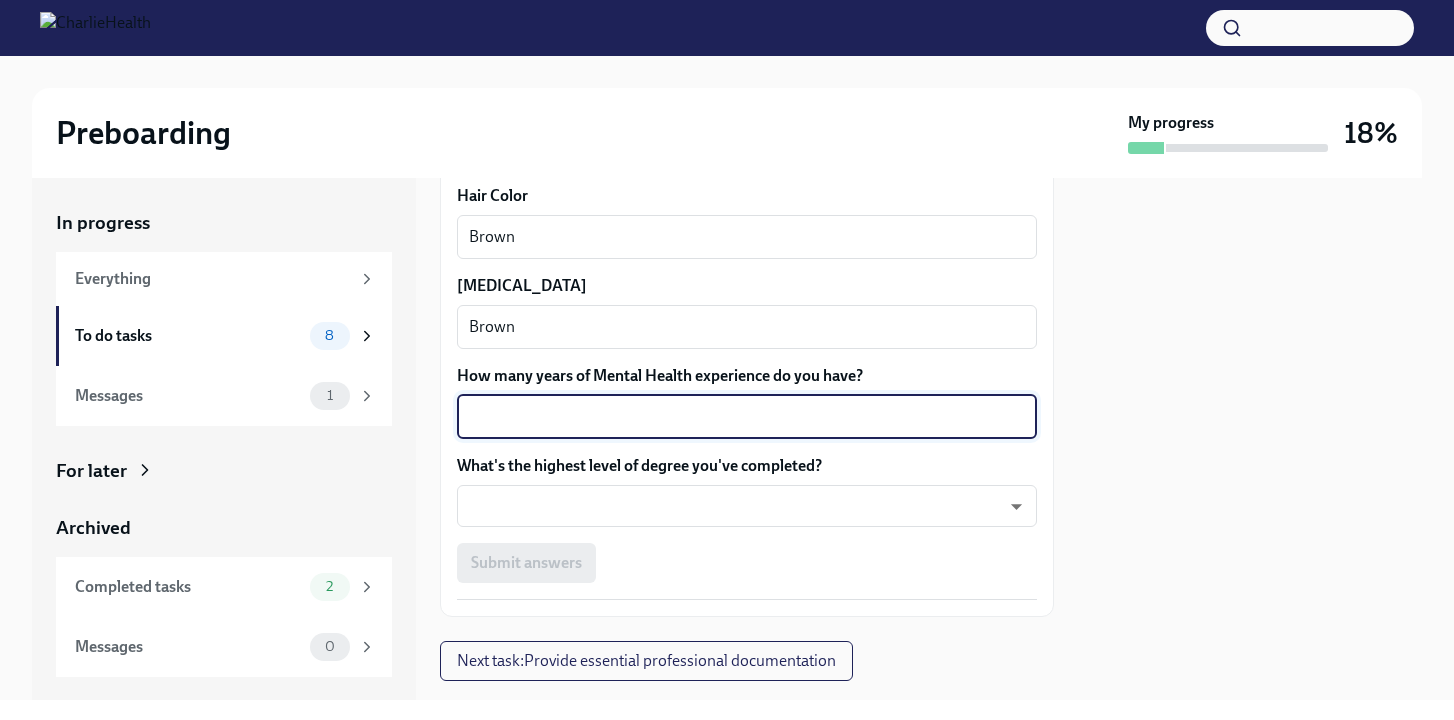 click on "How many years of Mental Health experience do you have?" at bounding box center (747, 417) 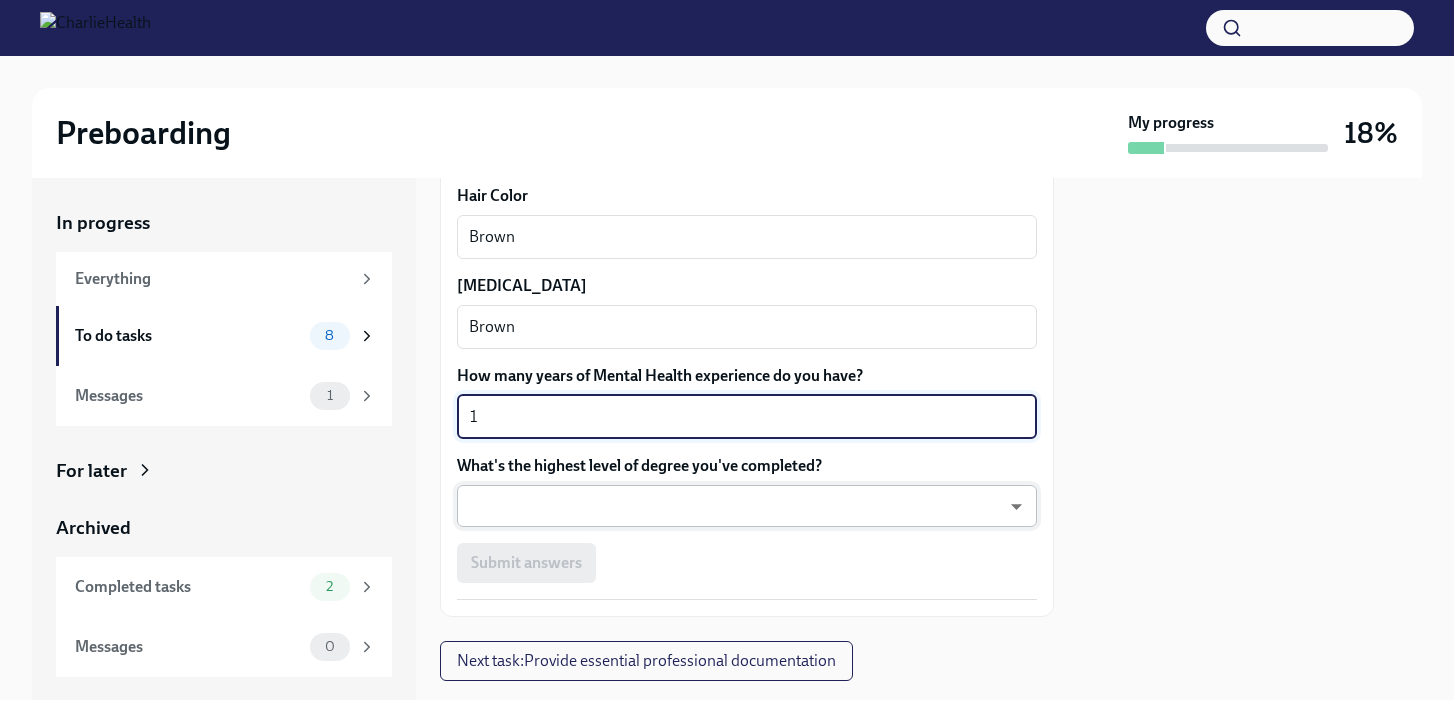 type on "1" 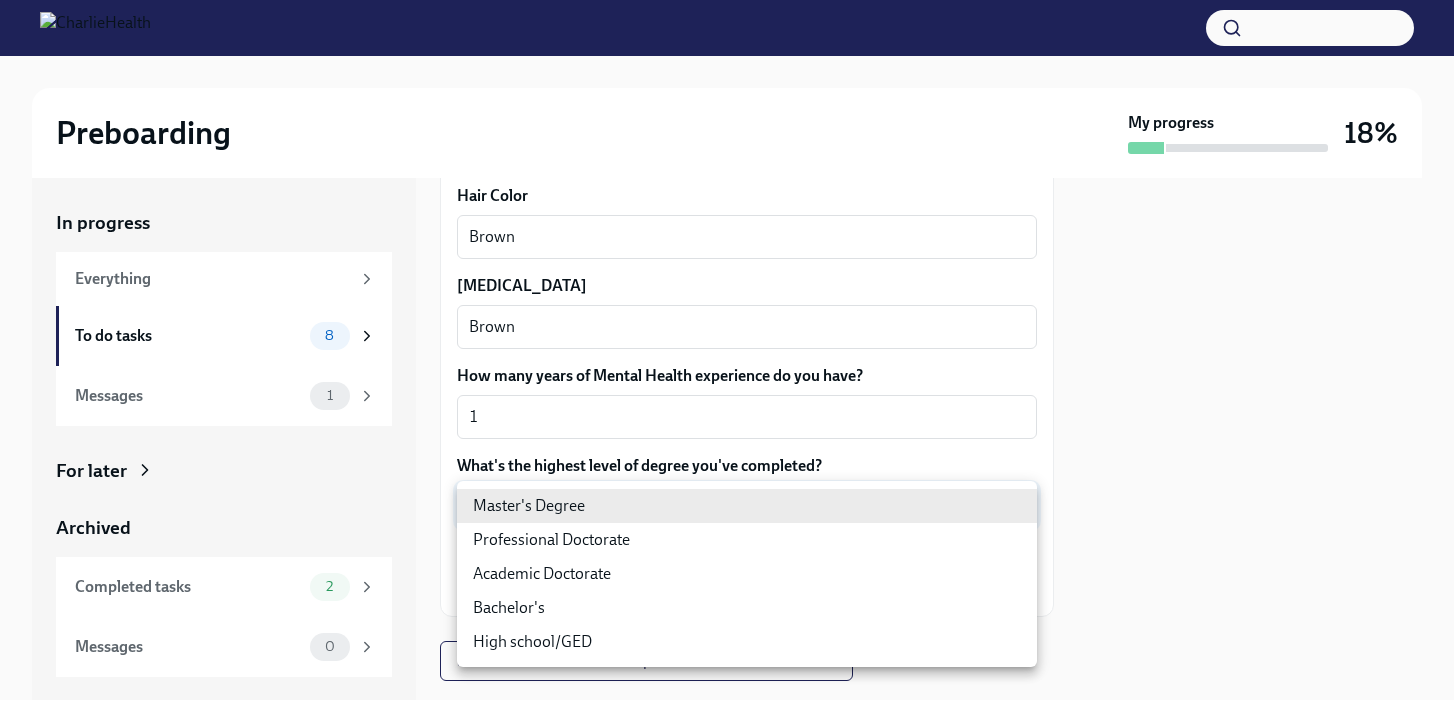 click on "Preboarding My progress 18% In progress Everything To do tasks 8 Messages 1 For later Archived Completed tasks 2 Messages 0 Fill out the onboarding form To Do Due  [DATE] We need some info from you to start setting you up in payroll and other systems.  Please fill out this form ASAP  Please note each field needs to be completed in order for you to submit.
Note : Please fill out this form as accurately as possible. Several states require specific demographic information that we have to input on your behalf. We understand that some of these questions feel personal to answer, and we appreciate your understanding that this is required for compliance clearance. About you Your preferred first name Nakaira x ​ Your legal last name [PERSON_NAME] x ​ Please provide any previous names/ aliases-put None if N/A x ​ Street Address 1 [STREET_ADDRESS] Address 2 Apt 2239 ​ Postal Code 35243 ​ City [GEOGRAPHIC_DATA] ​ State/Region [US_STATE] ​ Country US ​ Date of Birth (MM/DD/YYYY) [DEMOGRAPHIC_DATA]" at bounding box center [727, 360] 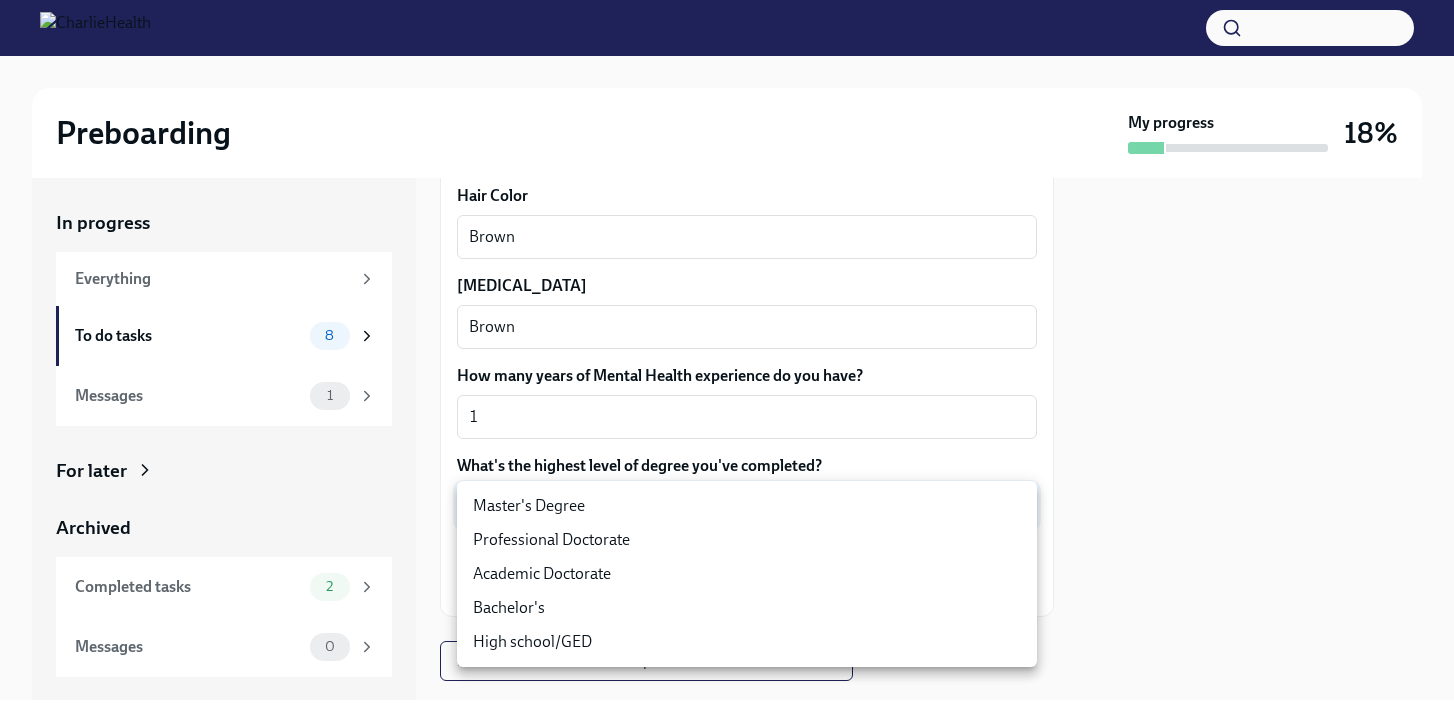click on "Master's Degree" at bounding box center (747, 506) 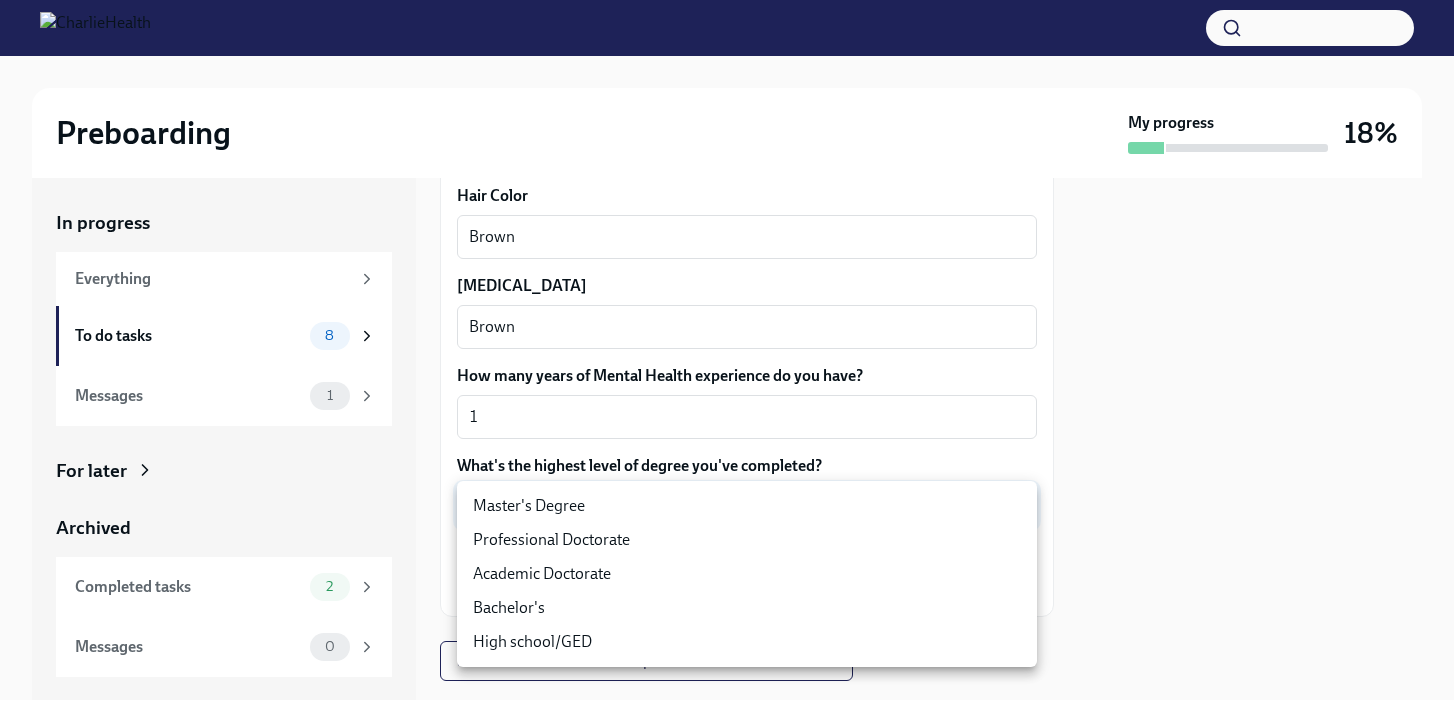 type on "2vBr-ghkD" 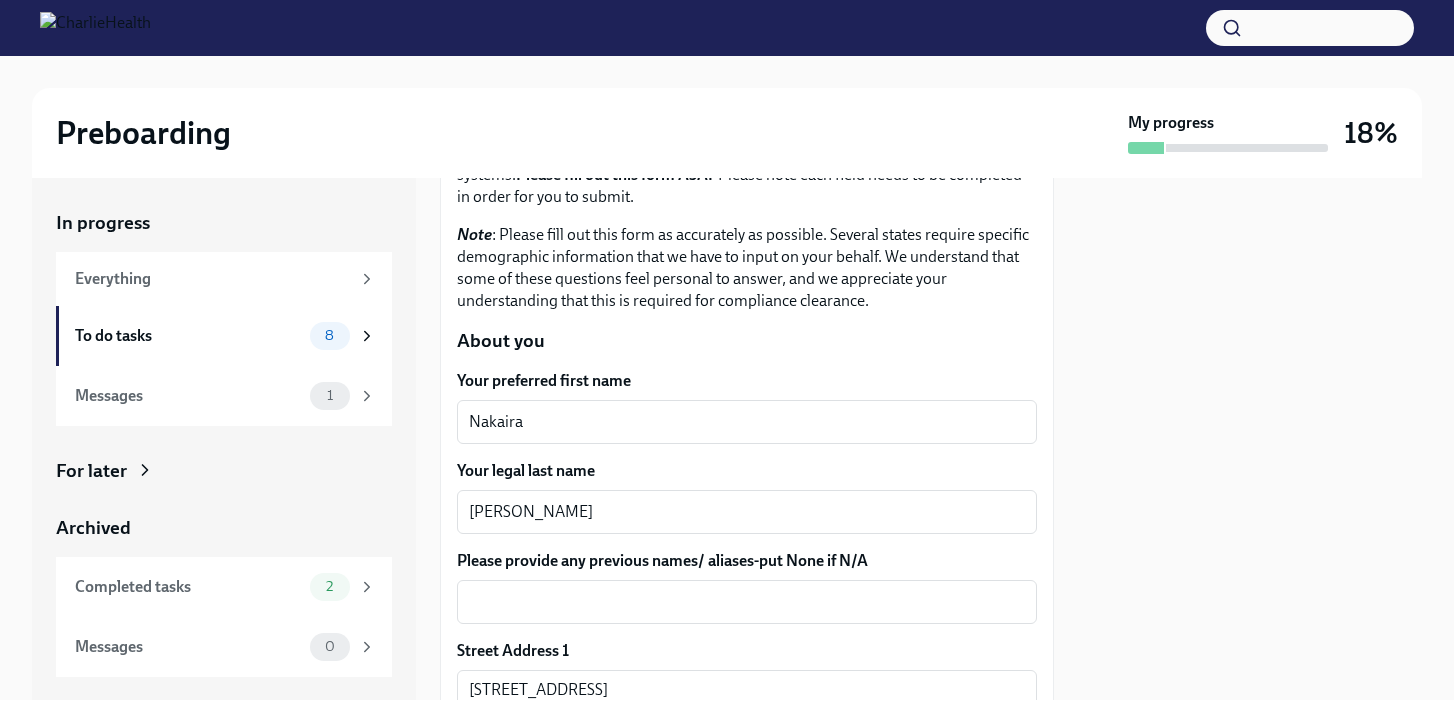 scroll, scrollTop: 162, scrollLeft: 0, axis: vertical 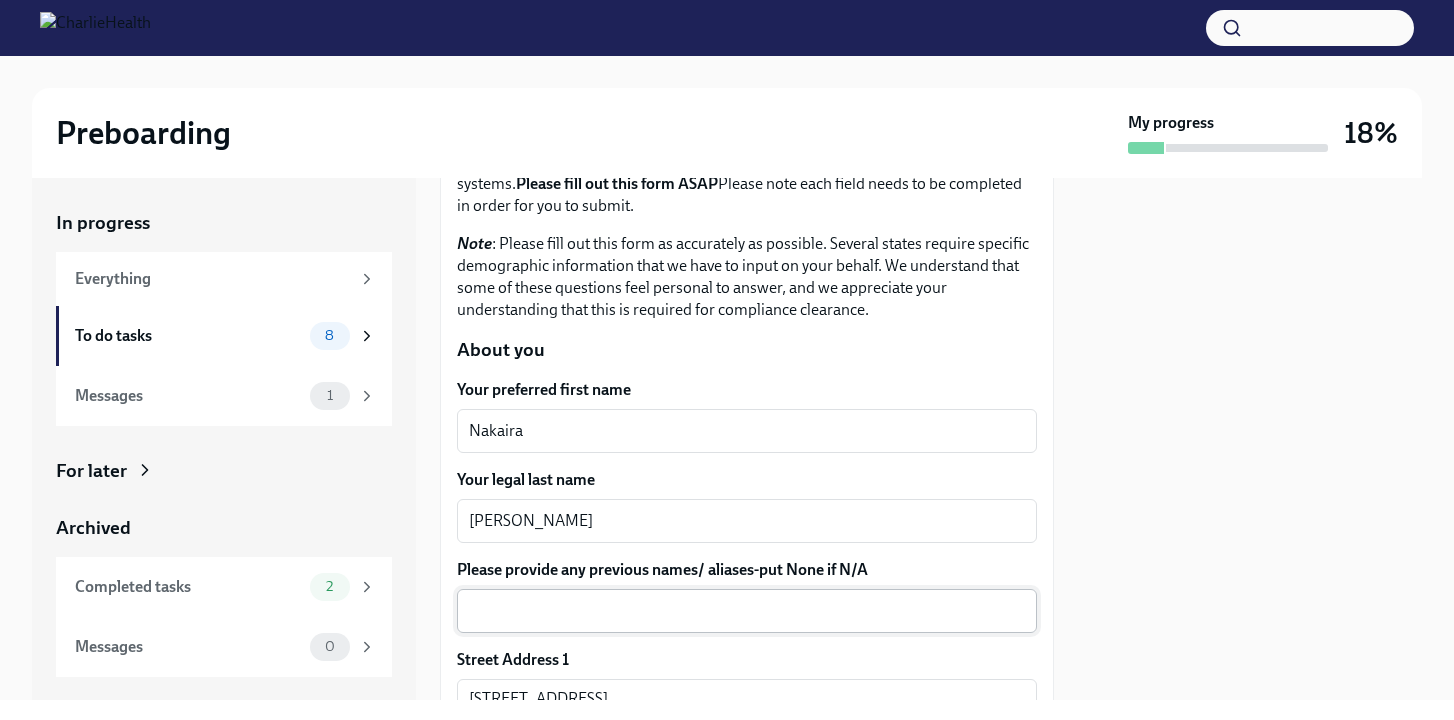 click on "Please provide any previous names/ aliases-put None if N/A" at bounding box center (747, 611) 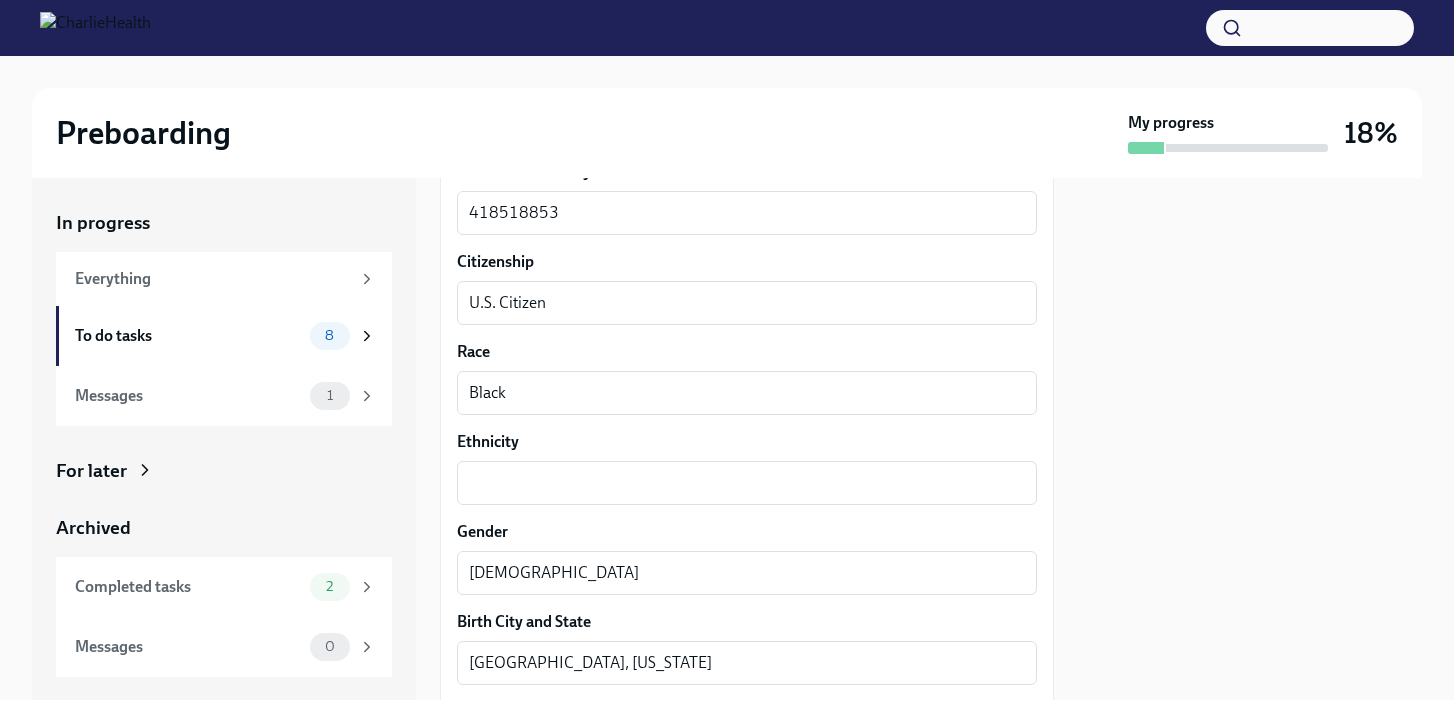 scroll, scrollTop: 1077, scrollLeft: 0, axis: vertical 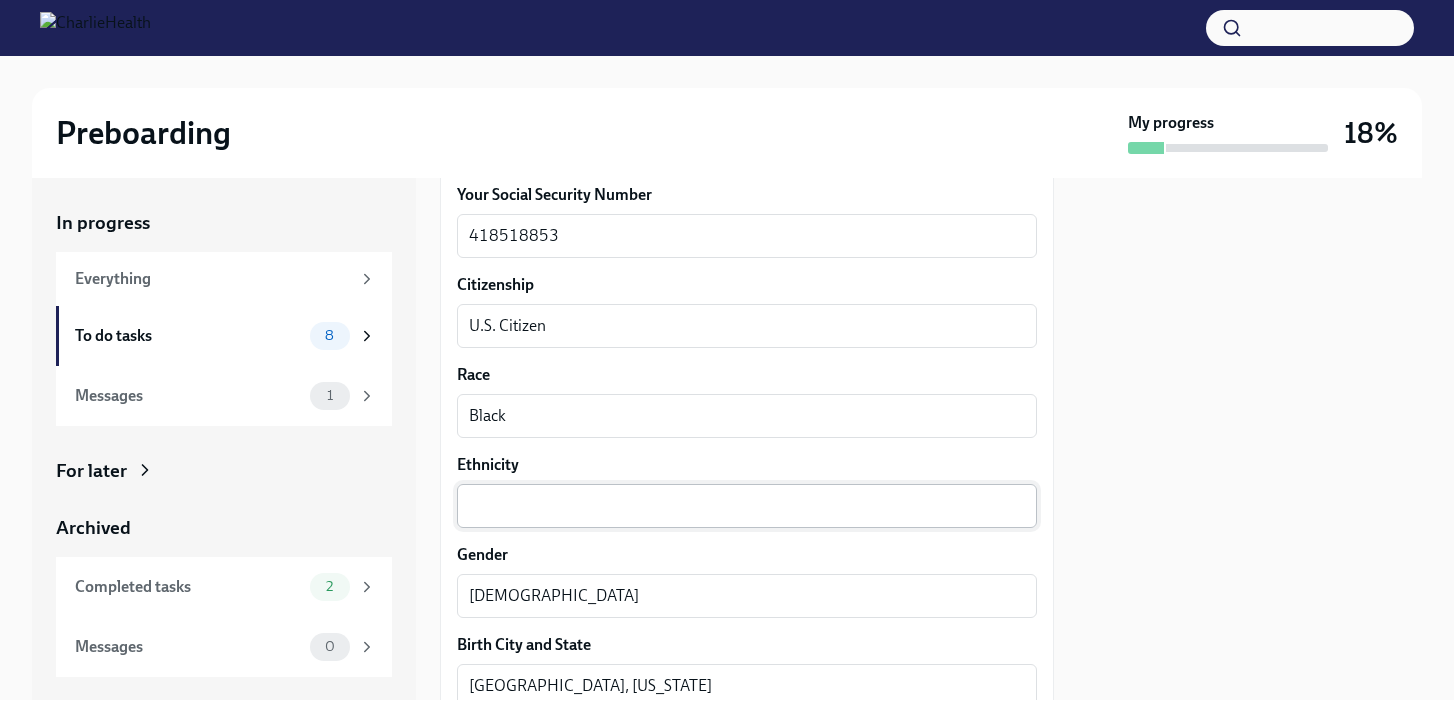 type on "None" 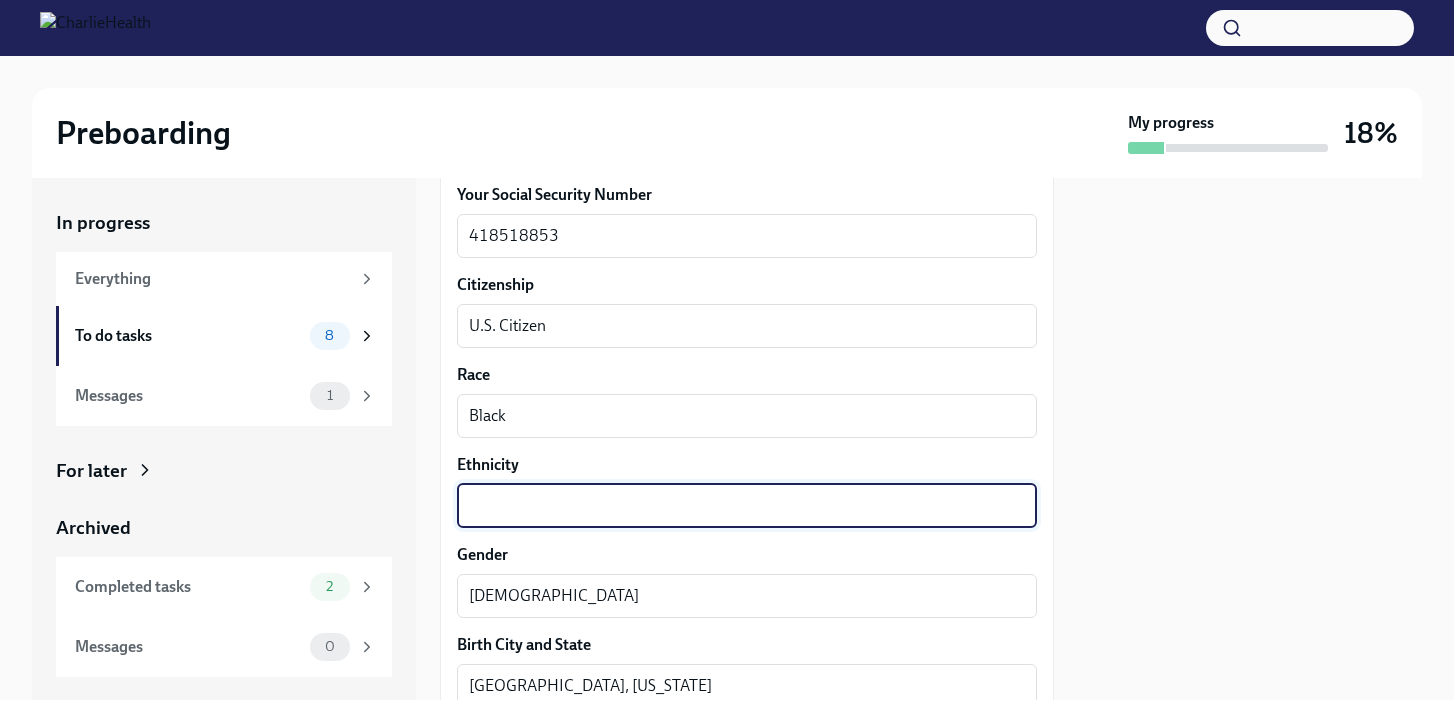 click on "Ethnicity" at bounding box center [747, 506] 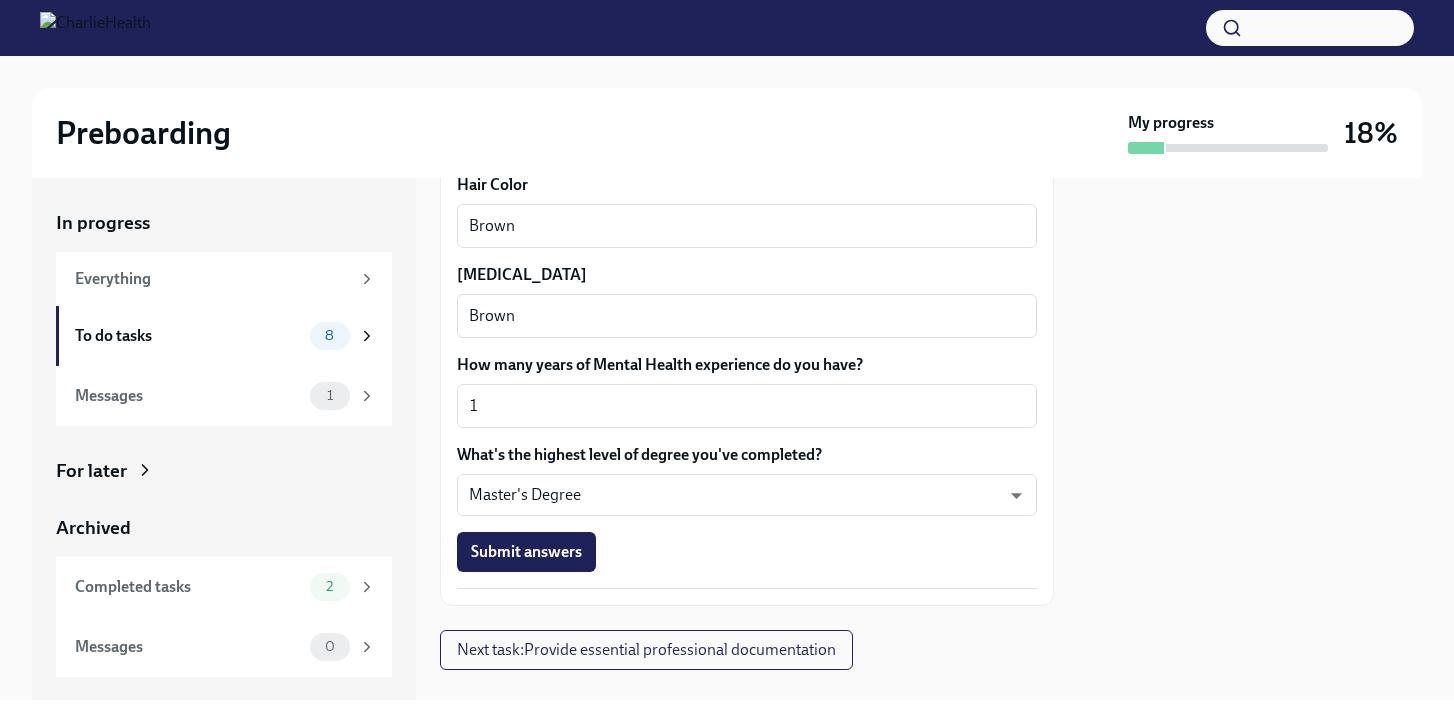 scroll, scrollTop: 1931, scrollLeft: 0, axis: vertical 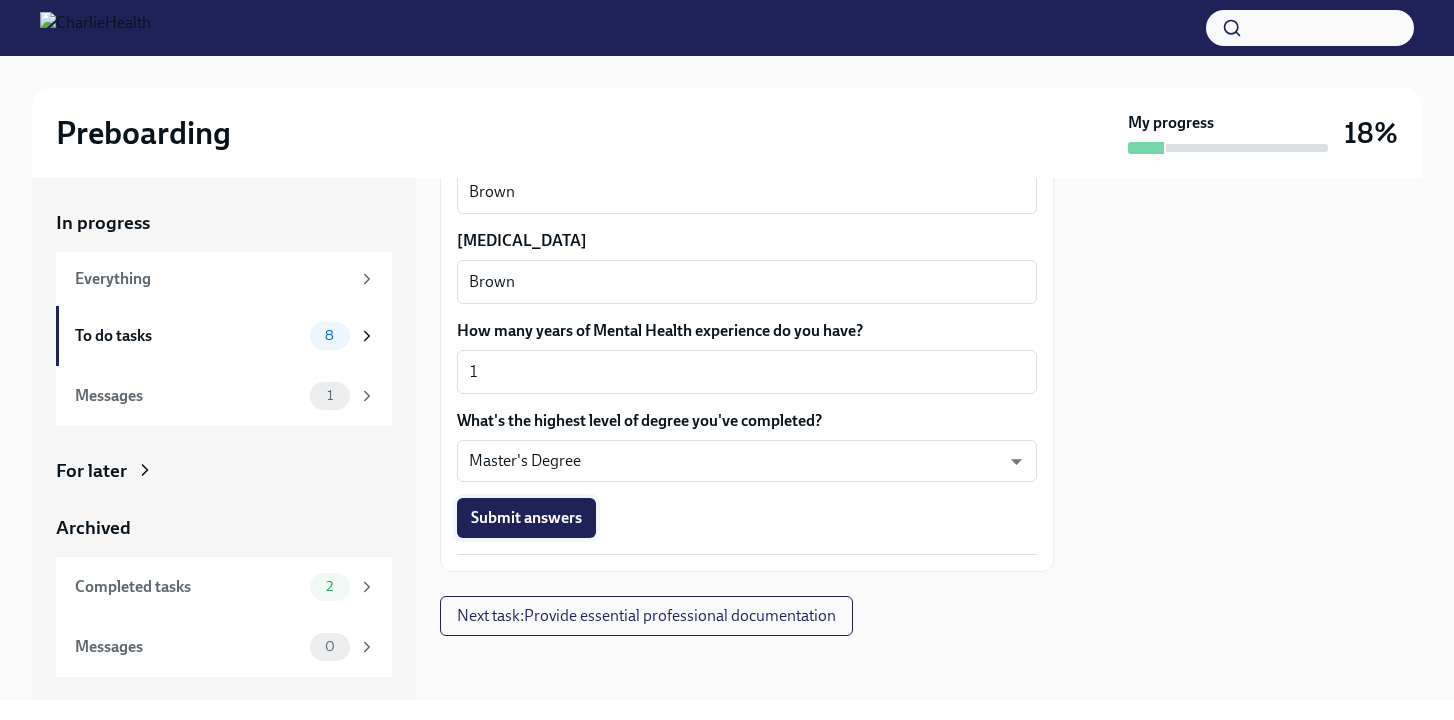 type on "[DEMOGRAPHIC_DATA]" 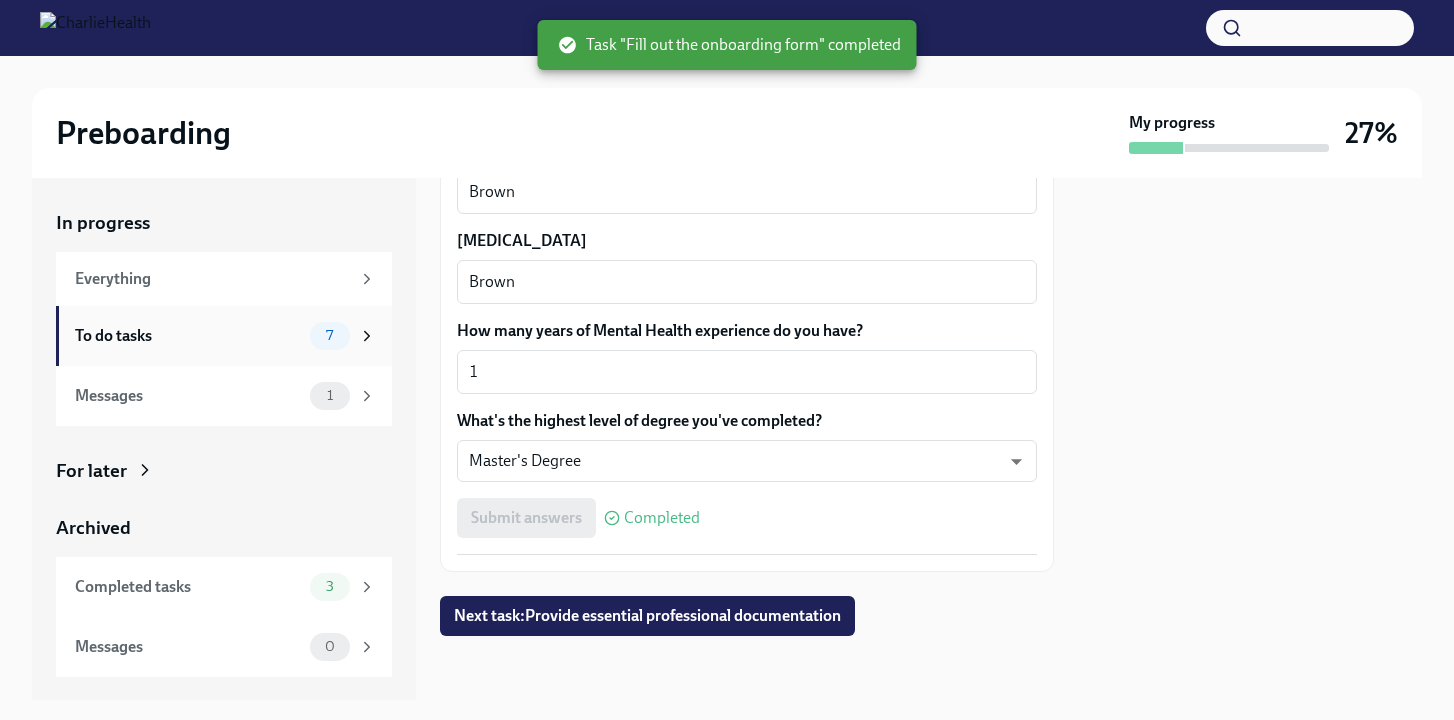 click on "To do tasks 7" at bounding box center [224, 336] 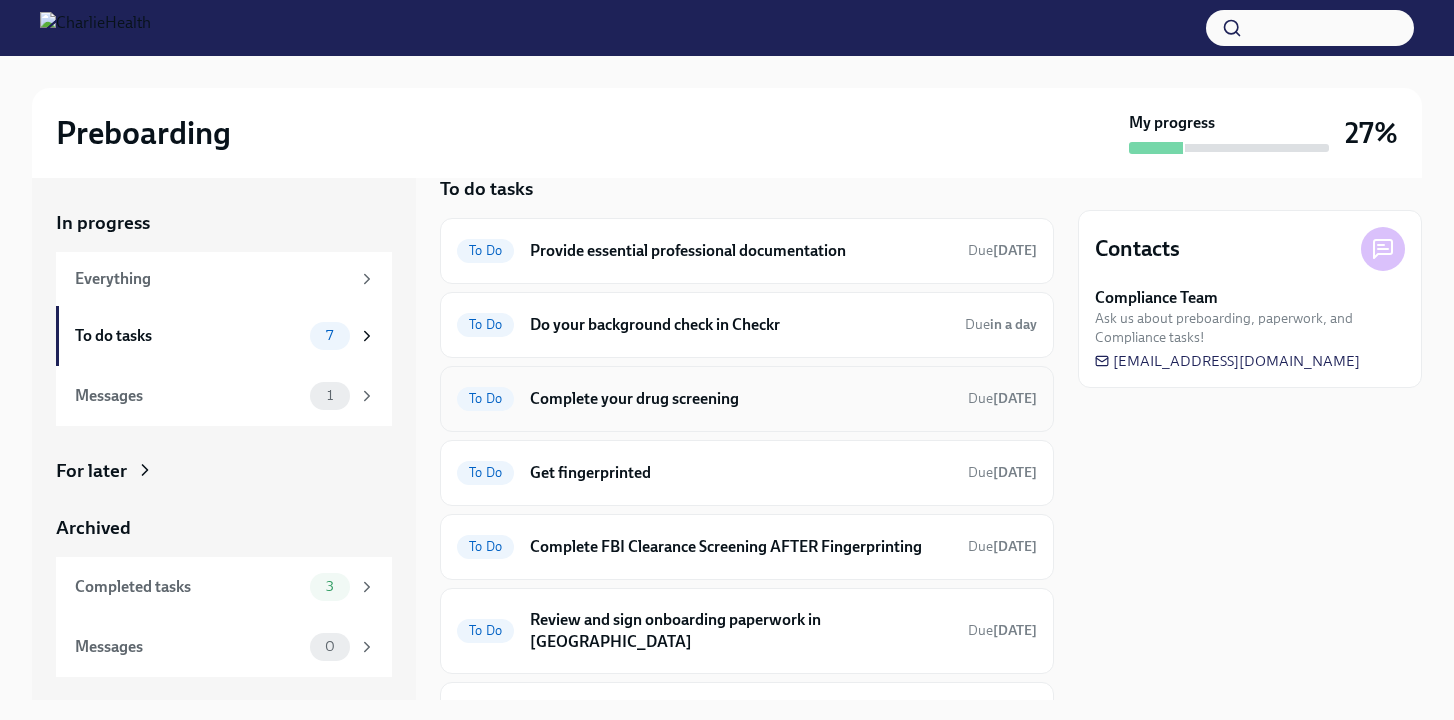 scroll, scrollTop: 0, scrollLeft: 0, axis: both 